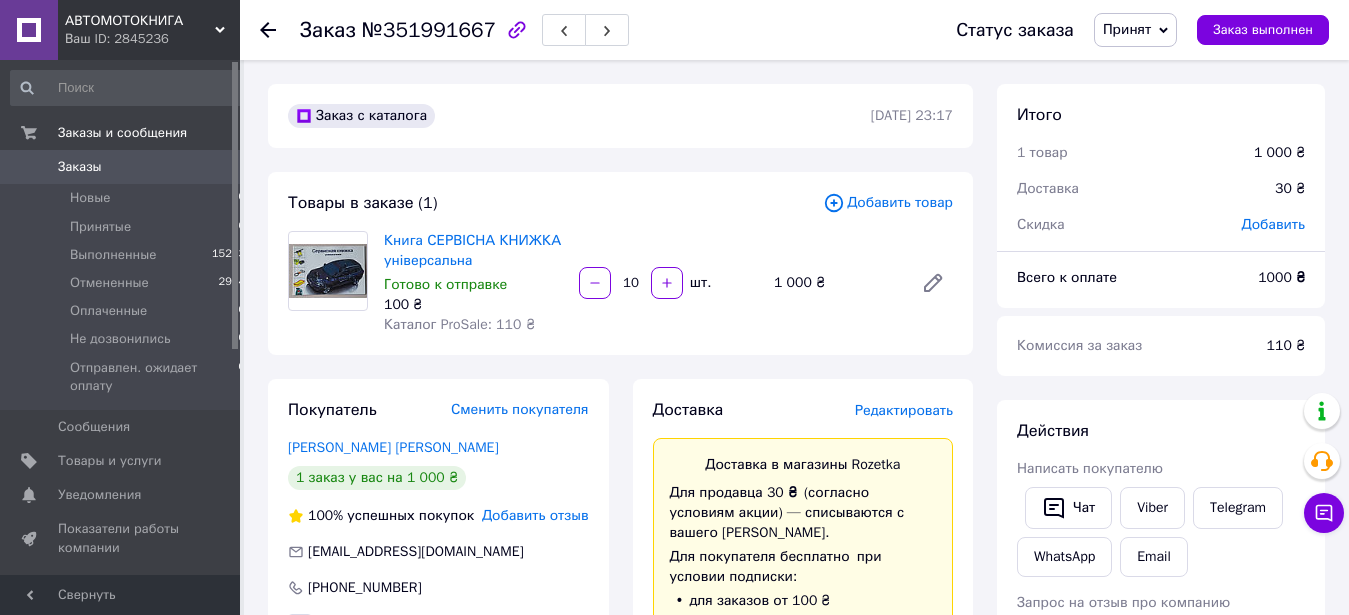 scroll, scrollTop: 472, scrollLeft: 0, axis: vertical 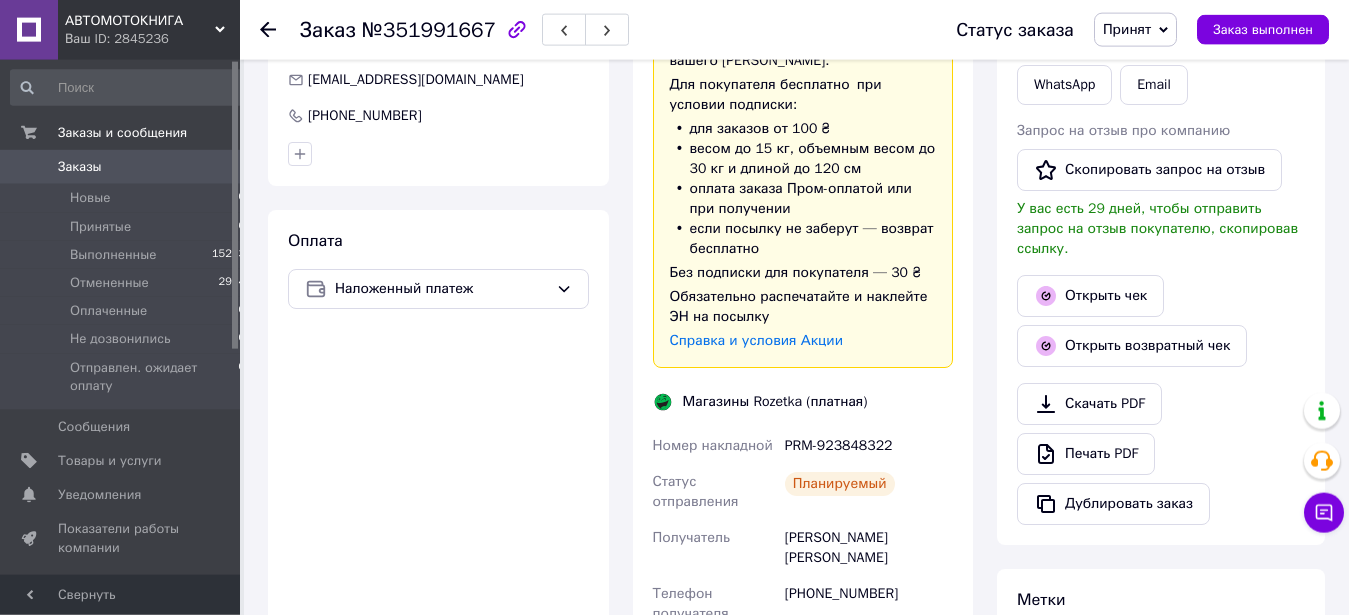 click 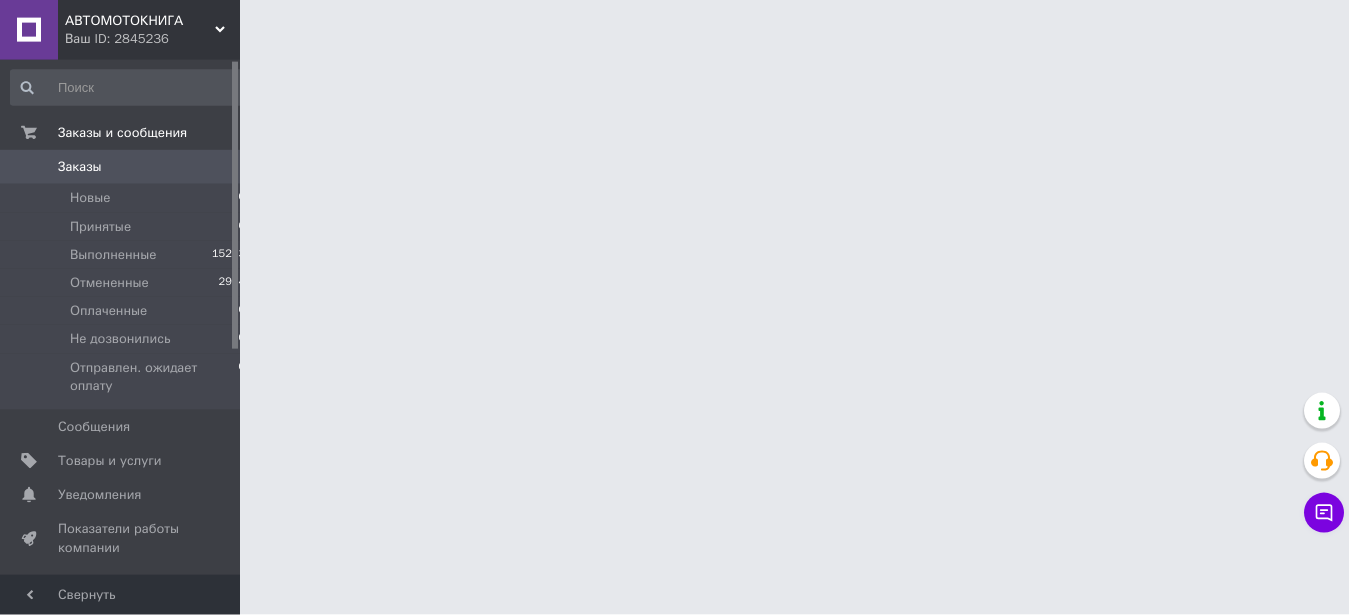 scroll, scrollTop: 0, scrollLeft: 0, axis: both 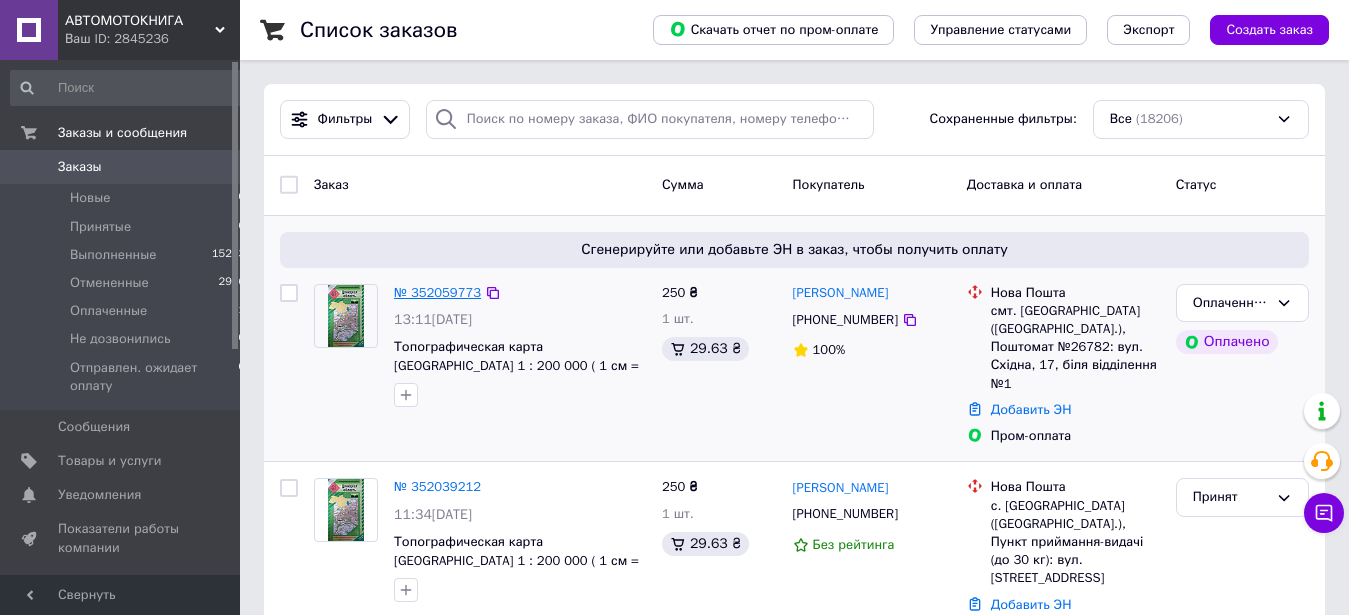 click on "№ 352059773" at bounding box center (437, 292) 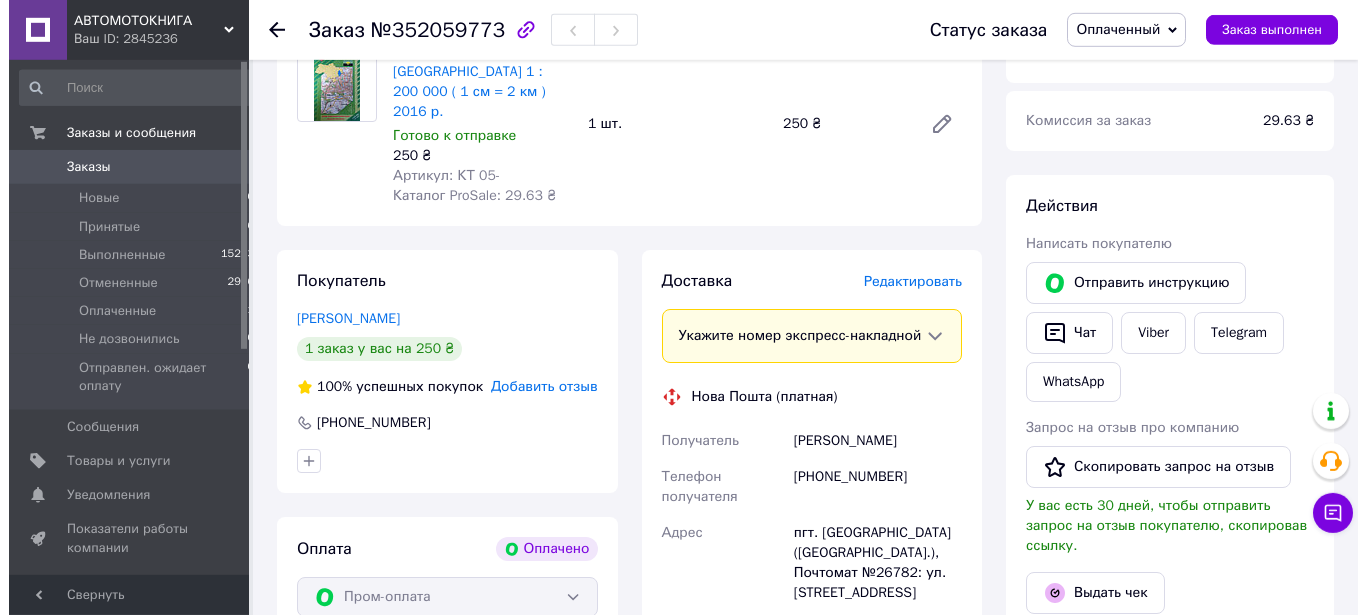 scroll, scrollTop: 347, scrollLeft: 0, axis: vertical 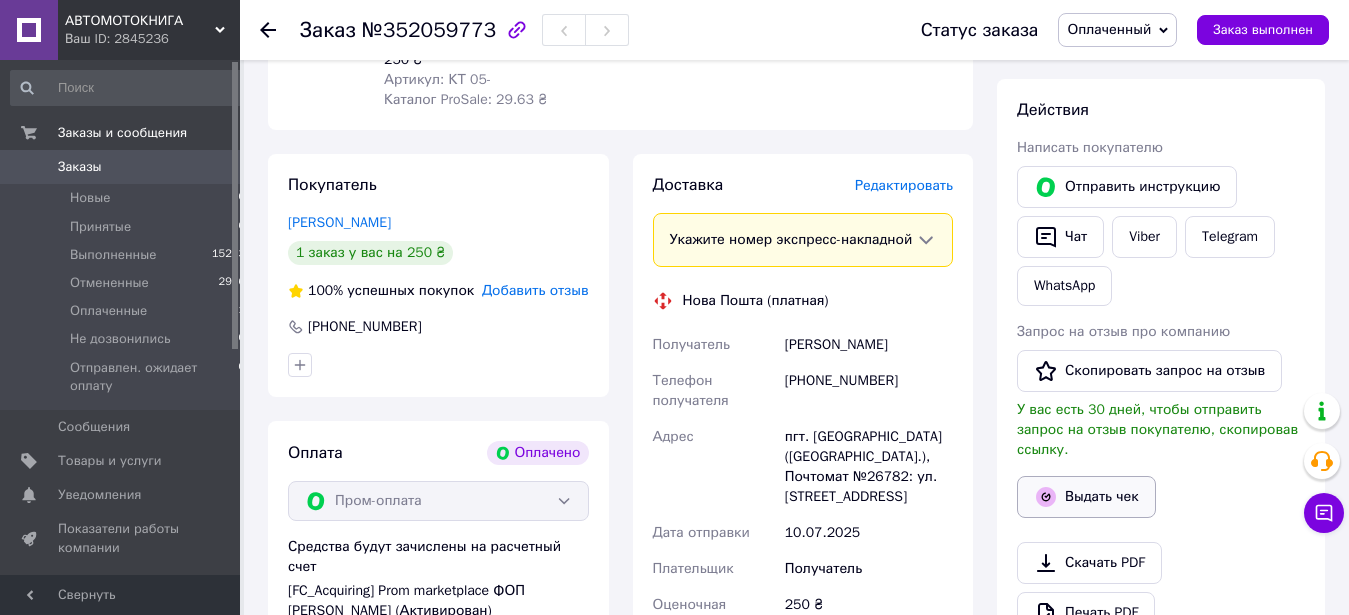 click on "Выдать чек" at bounding box center (1086, 497) 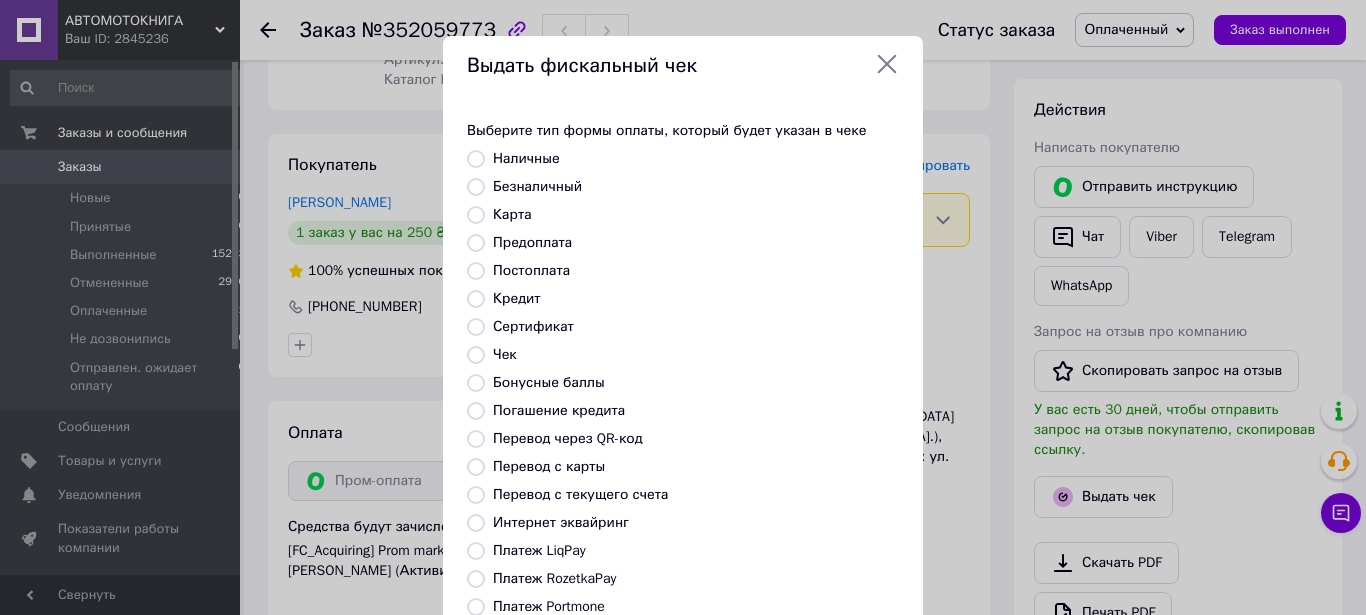 scroll, scrollTop: 130, scrollLeft: 0, axis: vertical 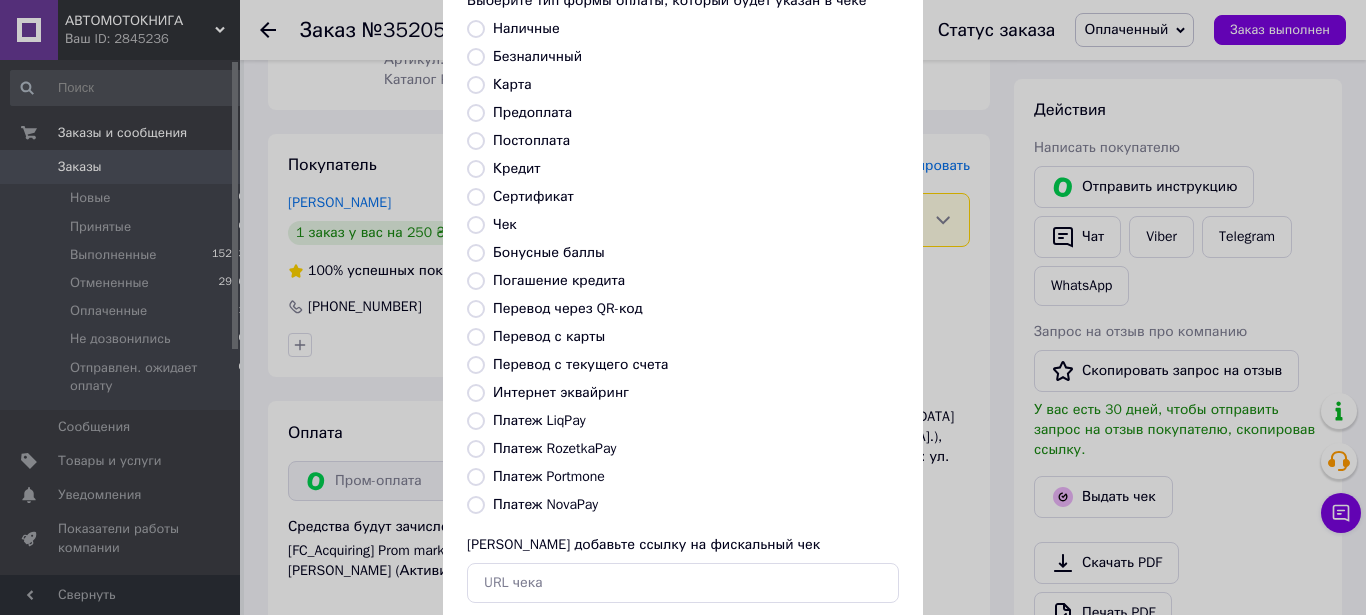 click on "Платеж RozetkaPay" at bounding box center (476, 449) 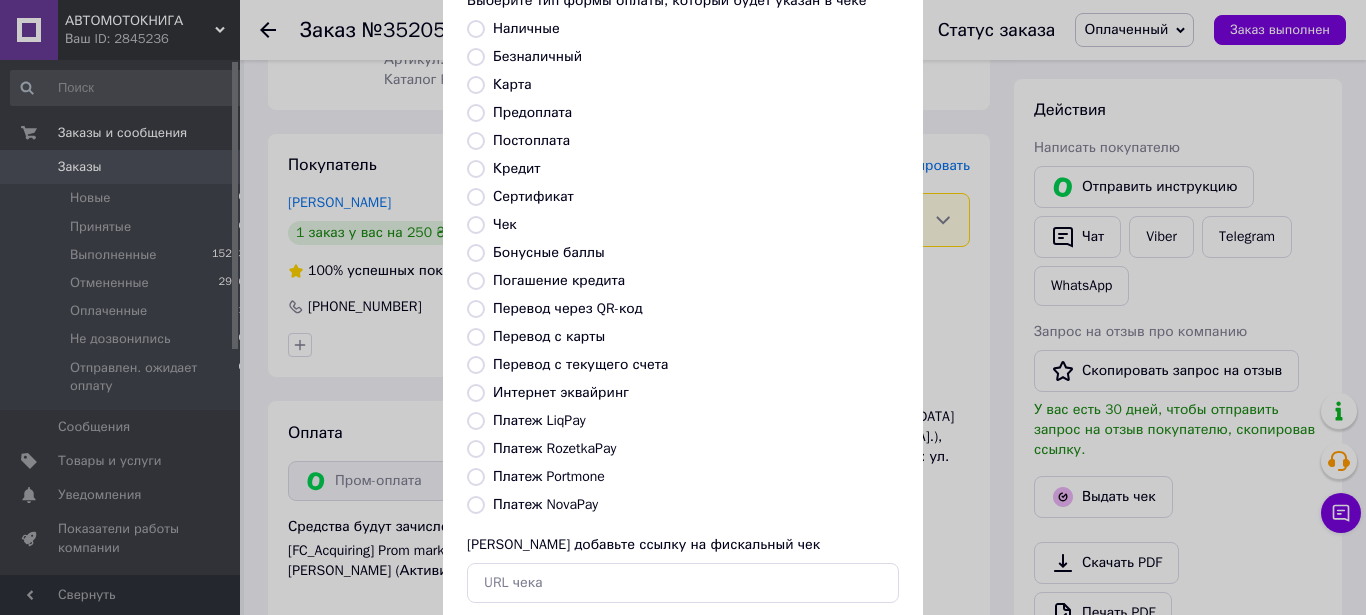 radio on "true" 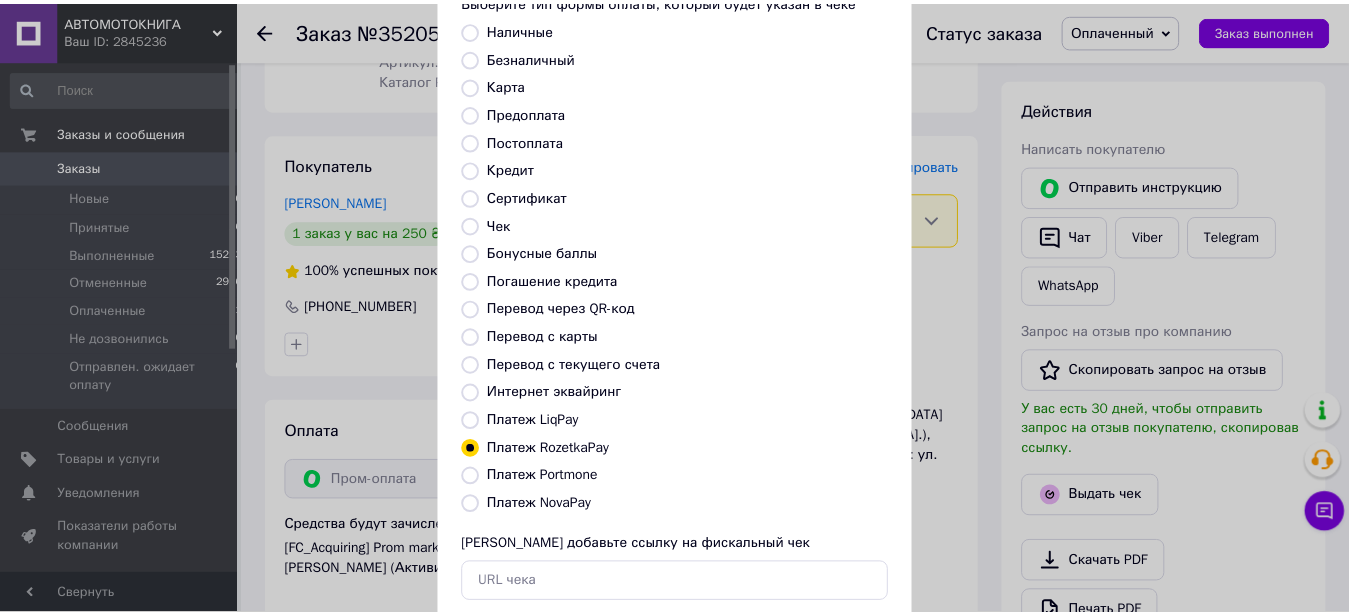 scroll, scrollTop: 244, scrollLeft: 0, axis: vertical 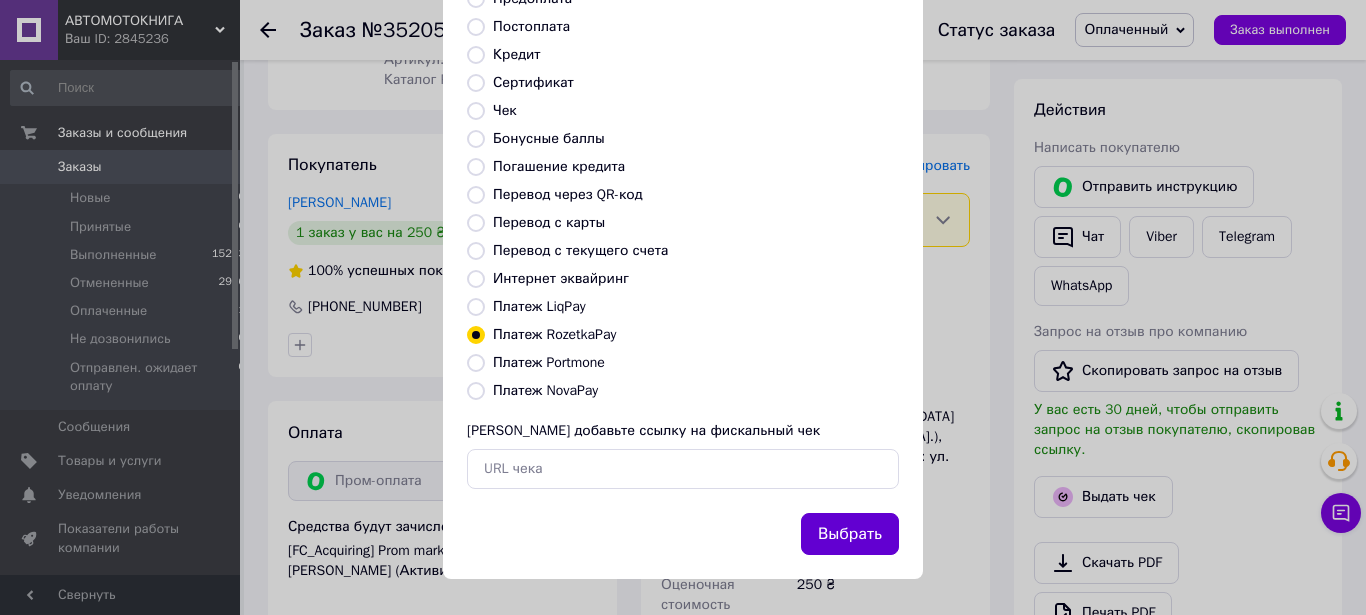 click on "Выбрать" at bounding box center (850, 534) 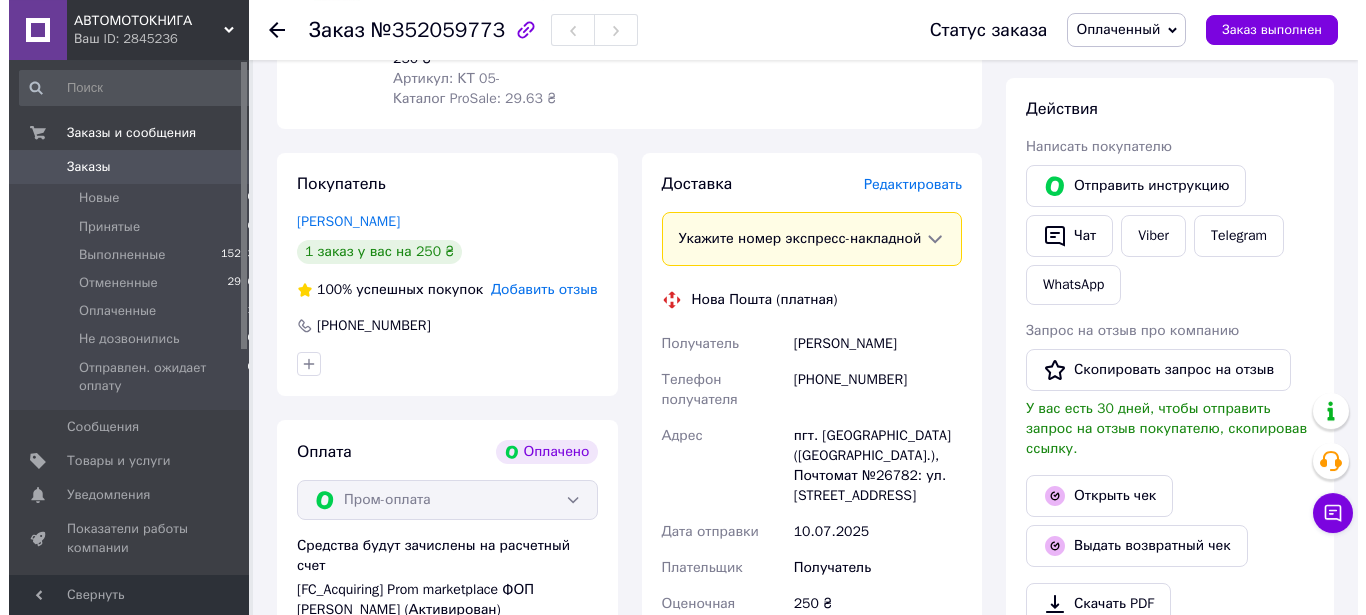 scroll, scrollTop: 340, scrollLeft: 0, axis: vertical 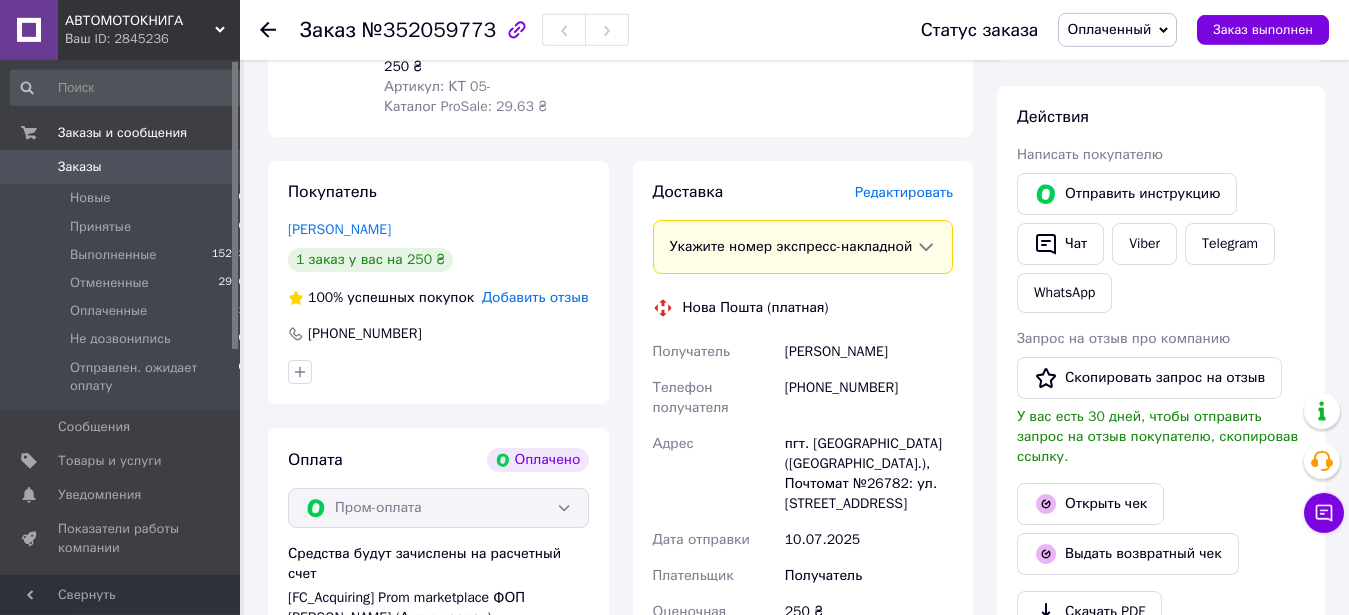 click on "Редактировать" at bounding box center [904, 192] 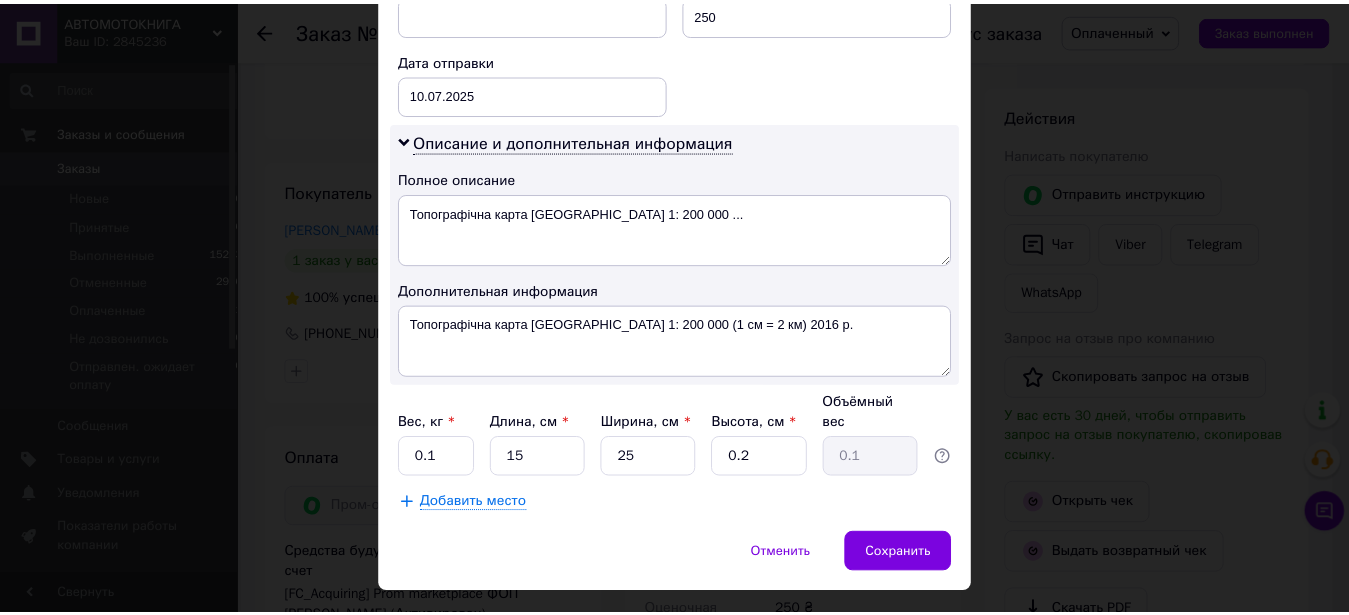 scroll, scrollTop: 937, scrollLeft: 0, axis: vertical 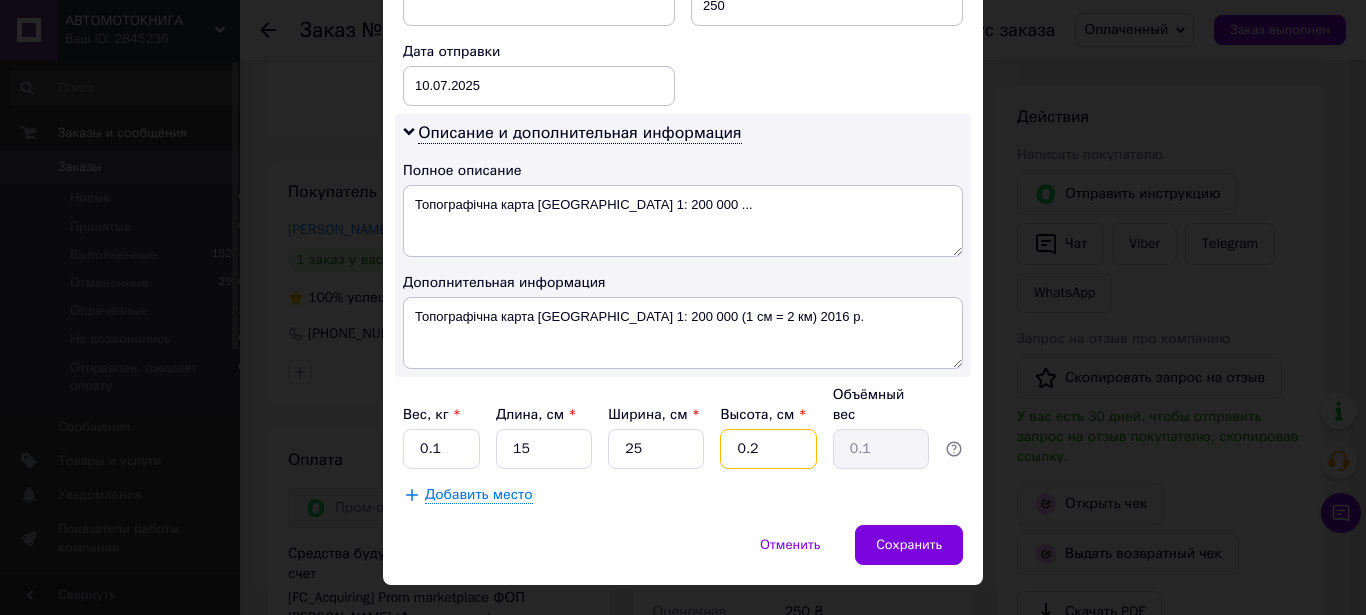 click on "0.2" at bounding box center (768, 449) 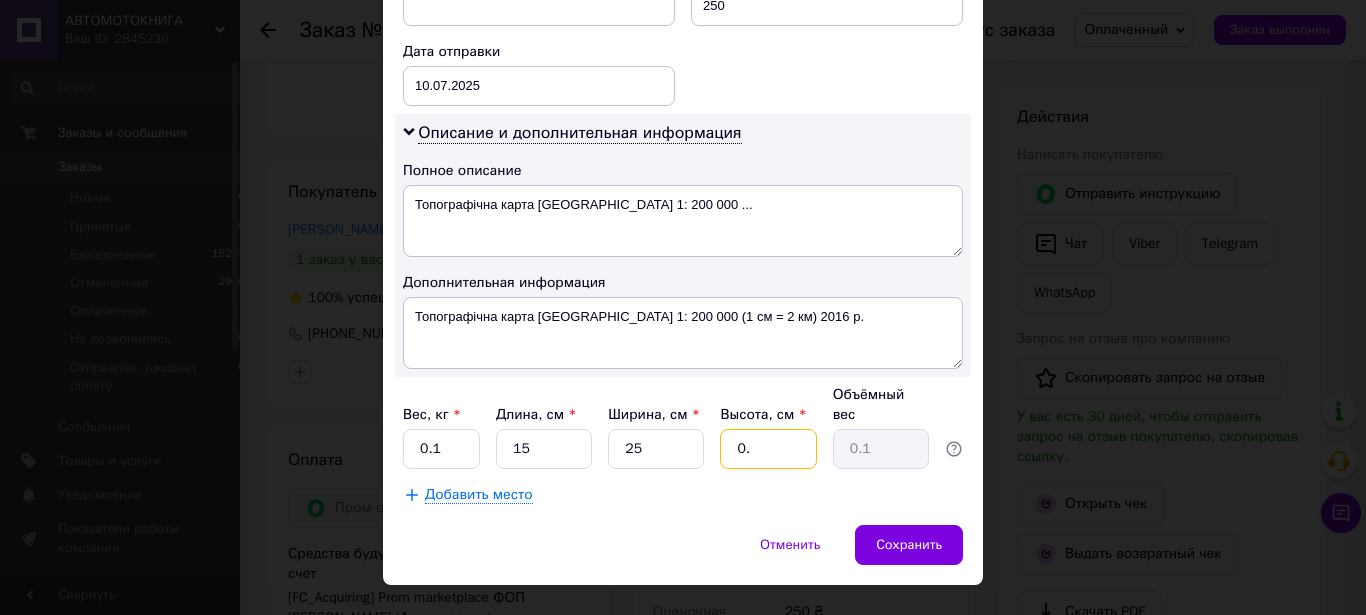 type on "0" 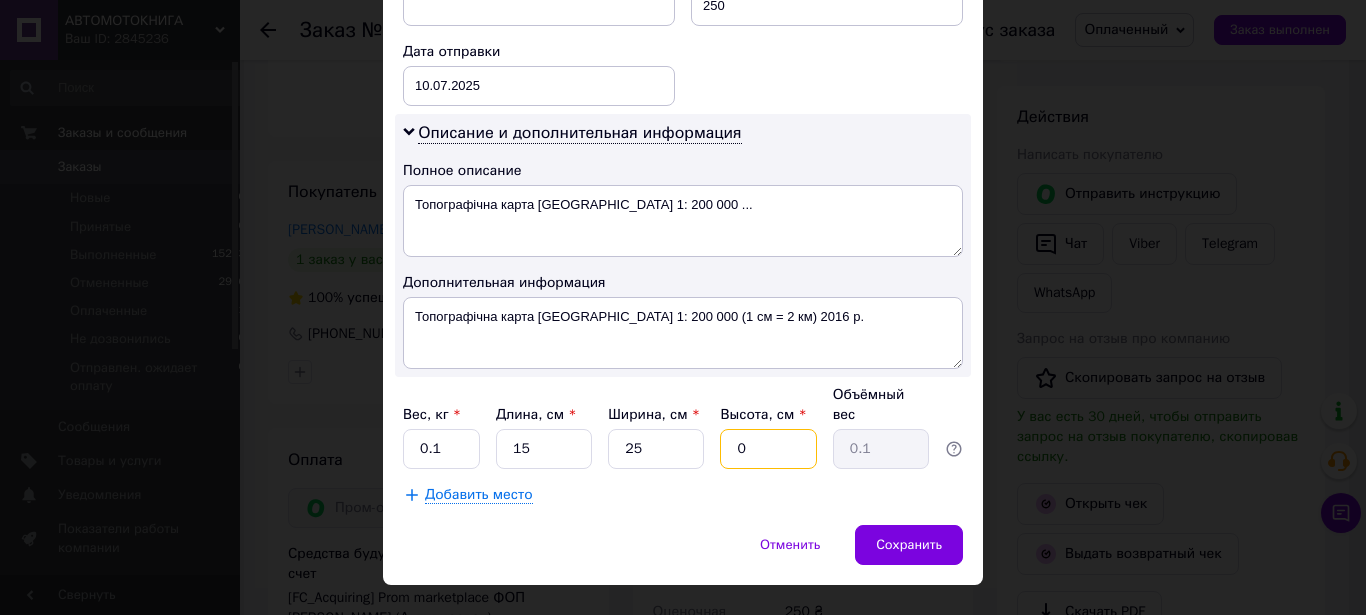 type 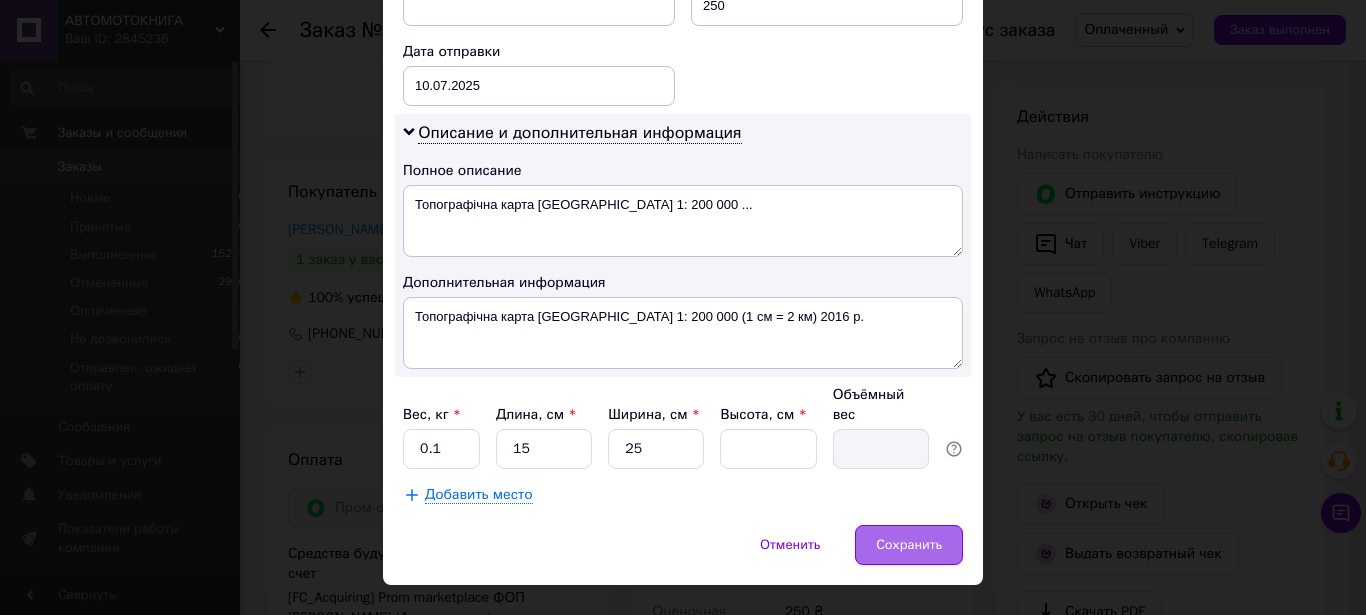 click on "Сохранить" at bounding box center [909, 545] 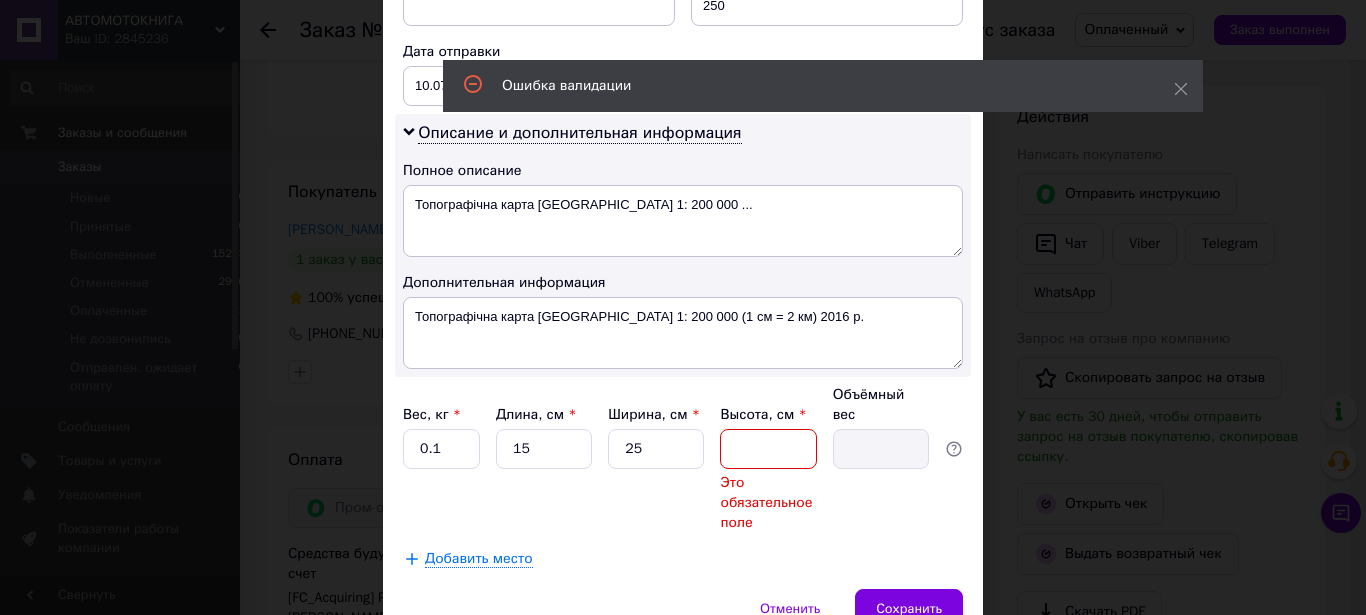 click on "Высота, см   *" at bounding box center [768, 449] 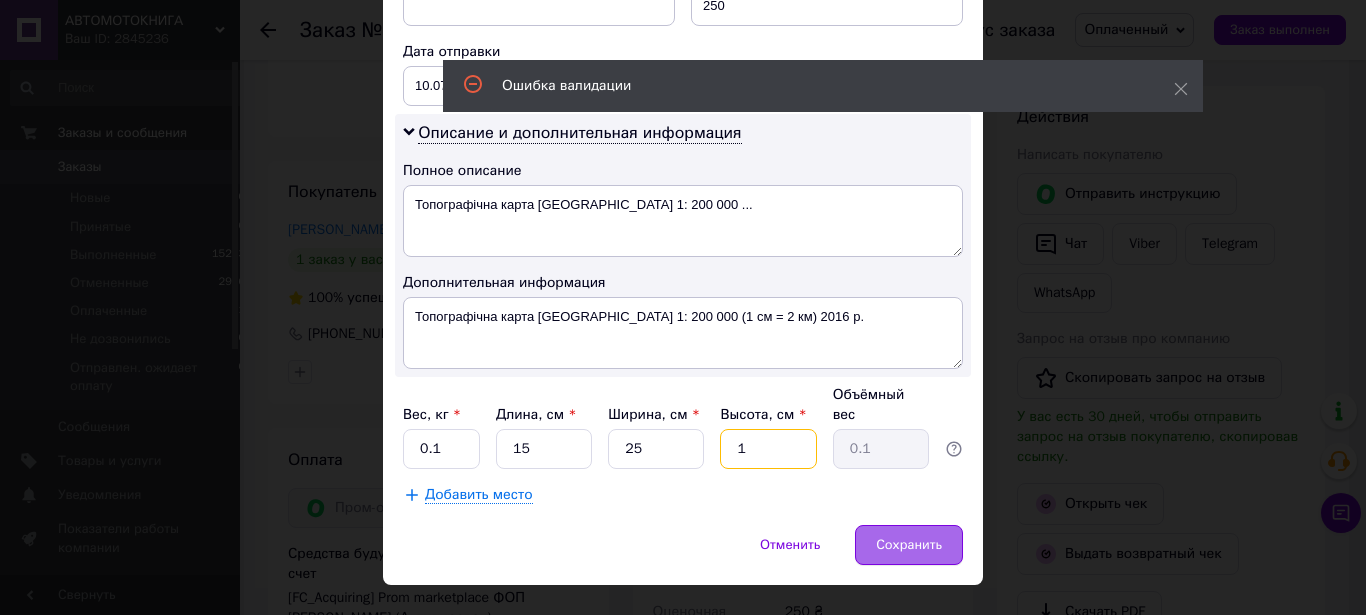 type on "1" 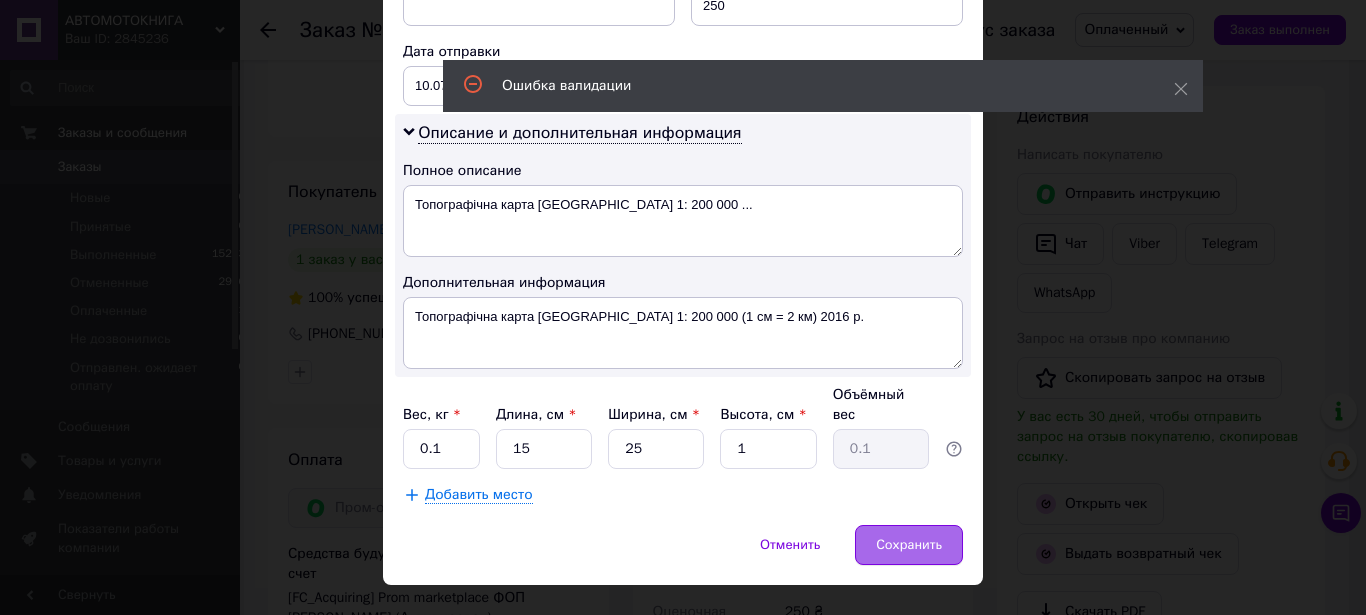 click on "Сохранить" at bounding box center [909, 545] 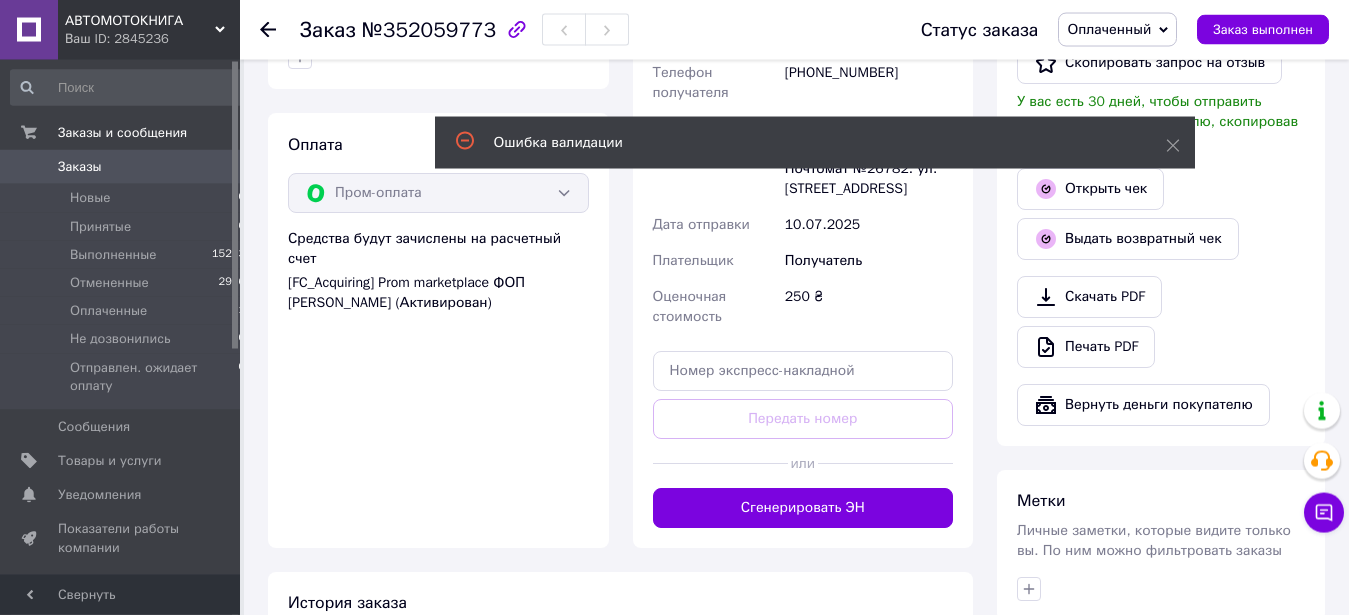 scroll, scrollTop: 698, scrollLeft: 0, axis: vertical 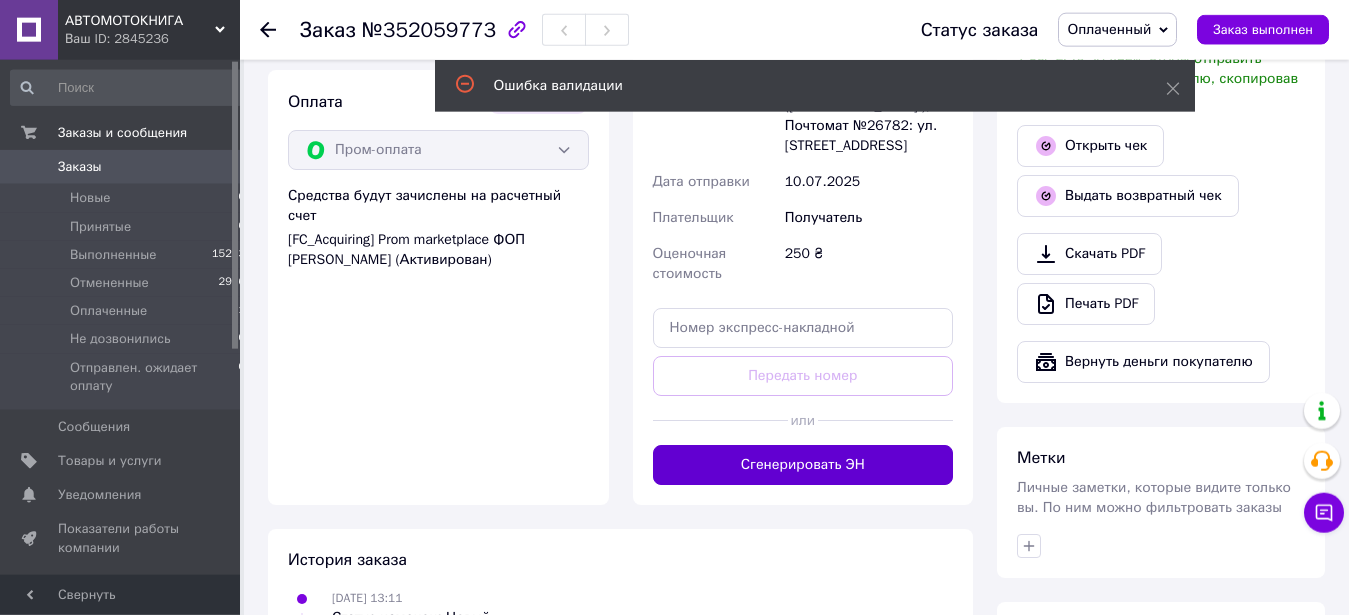 click on "Сгенерировать ЭН" at bounding box center [803, 465] 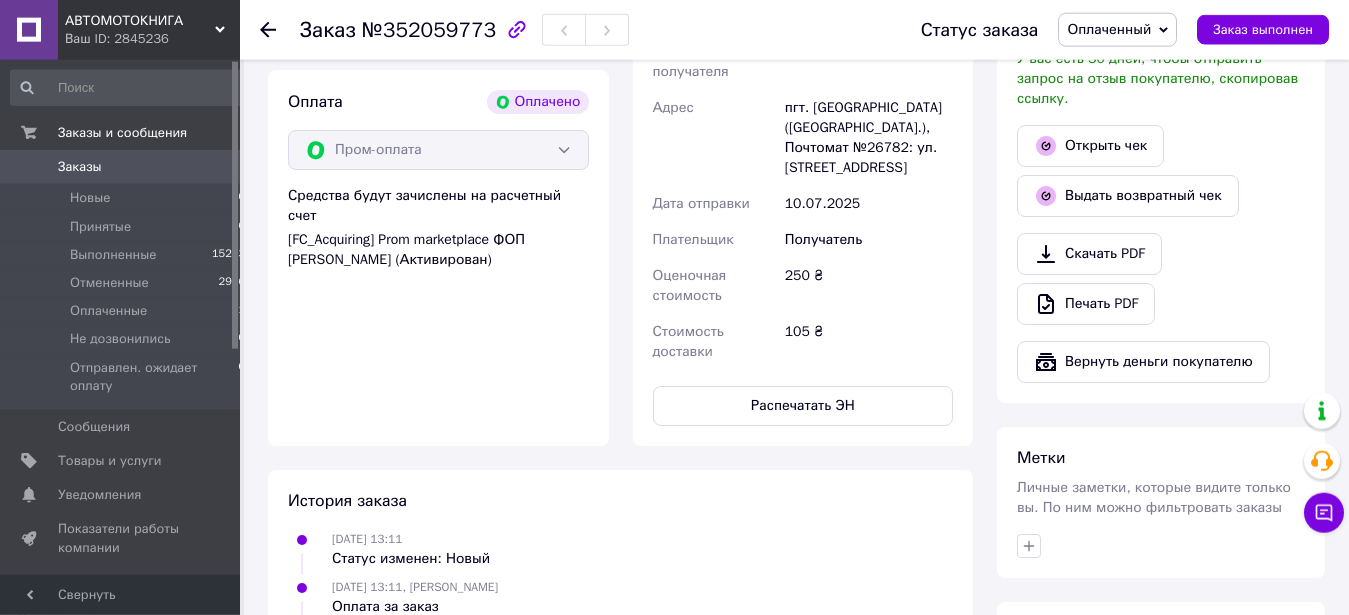 click 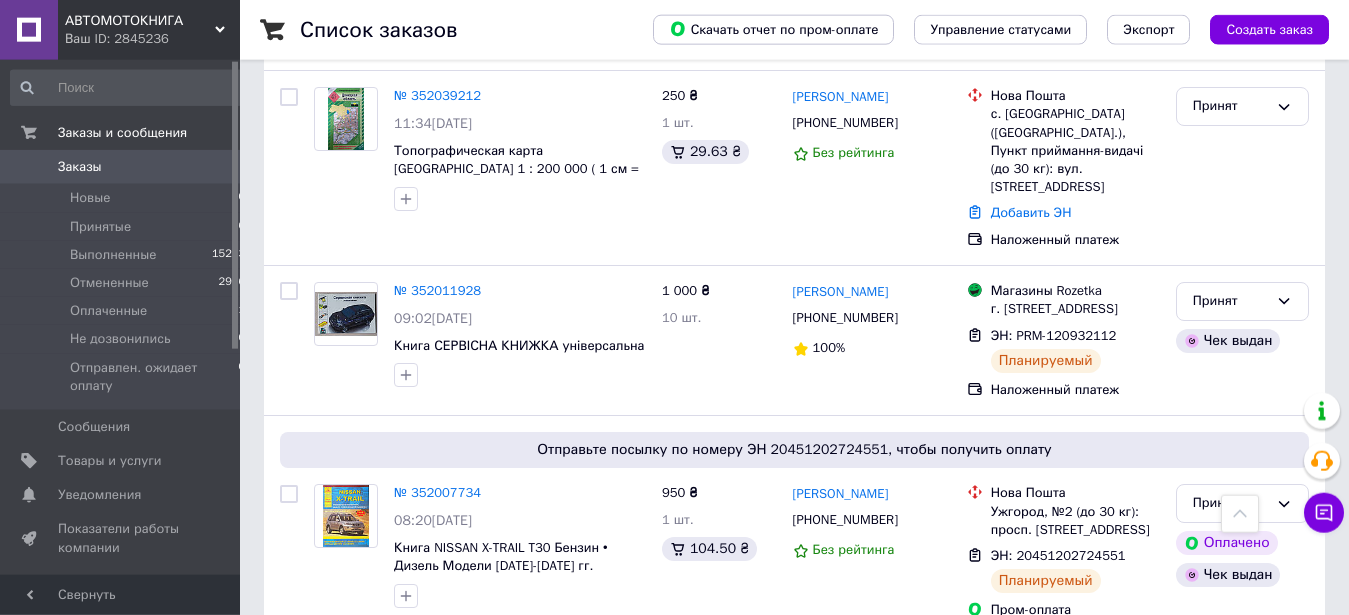 scroll, scrollTop: 332, scrollLeft: 0, axis: vertical 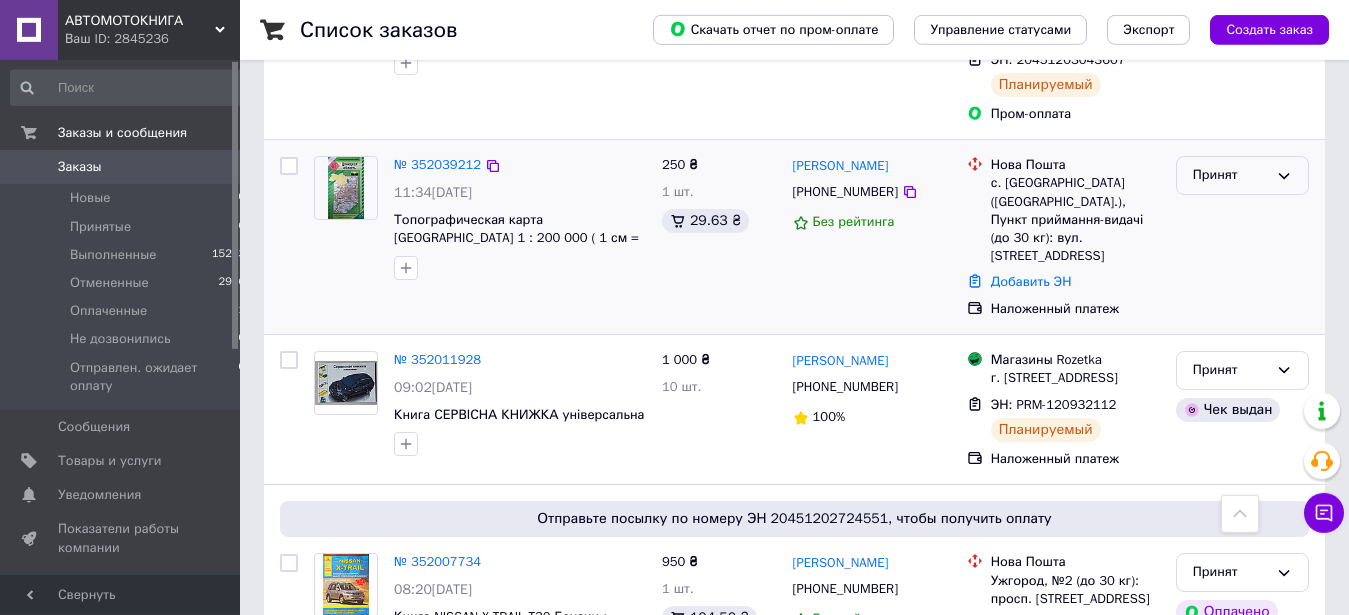 click on "Принят" at bounding box center (1230, 175) 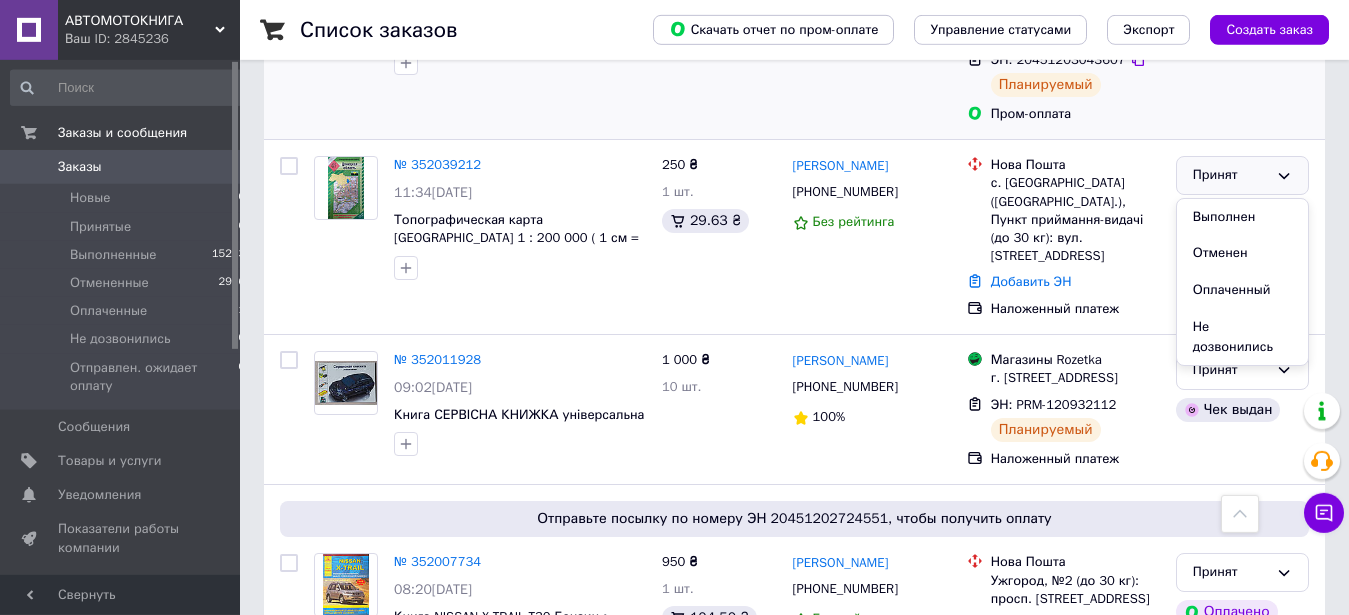 click on "Пром-оплата" at bounding box center [1075, 114] 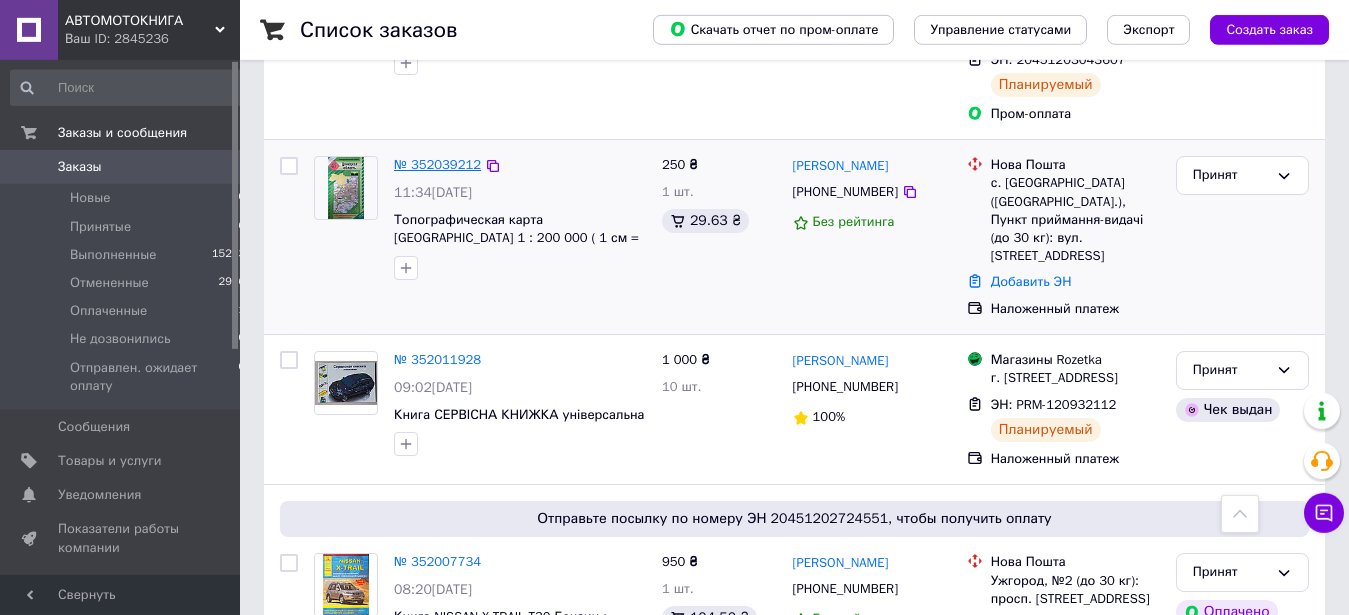 click on "№ 352039212" at bounding box center [437, 164] 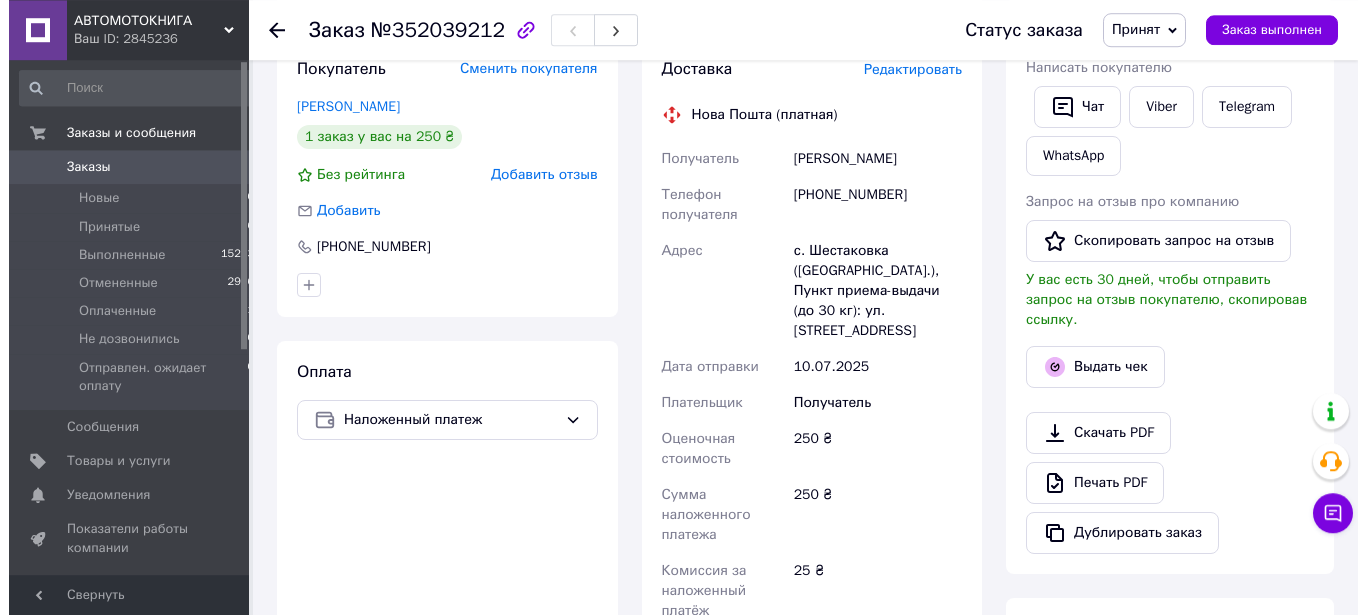 scroll, scrollTop: 385, scrollLeft: 0, axis: vertical 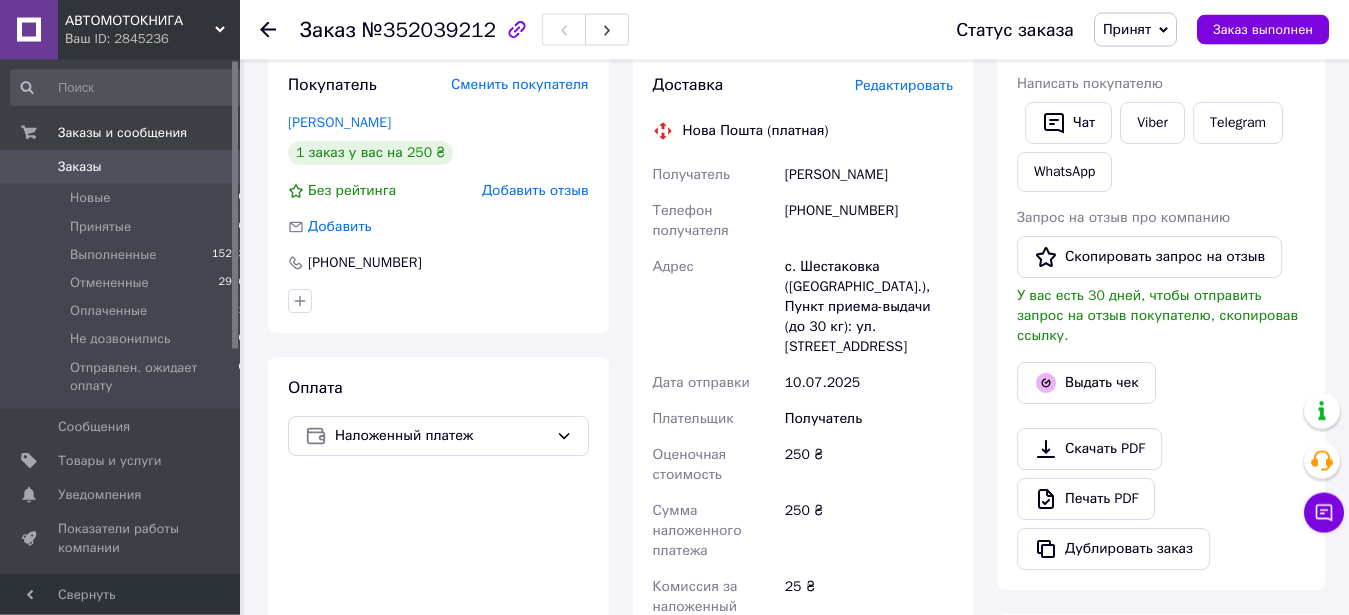 click on "Редактировать" at bounding box center [904, 85] 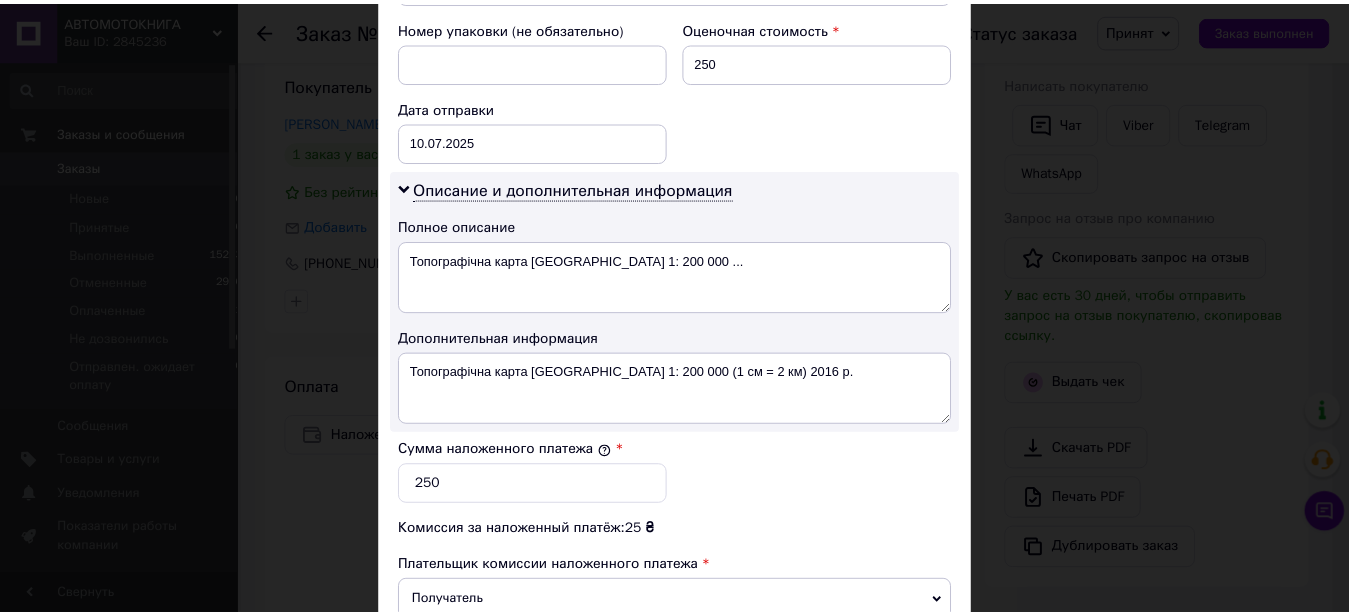 scroll, scrollTop: 1135, scrollLeft: 0, axis: vertical 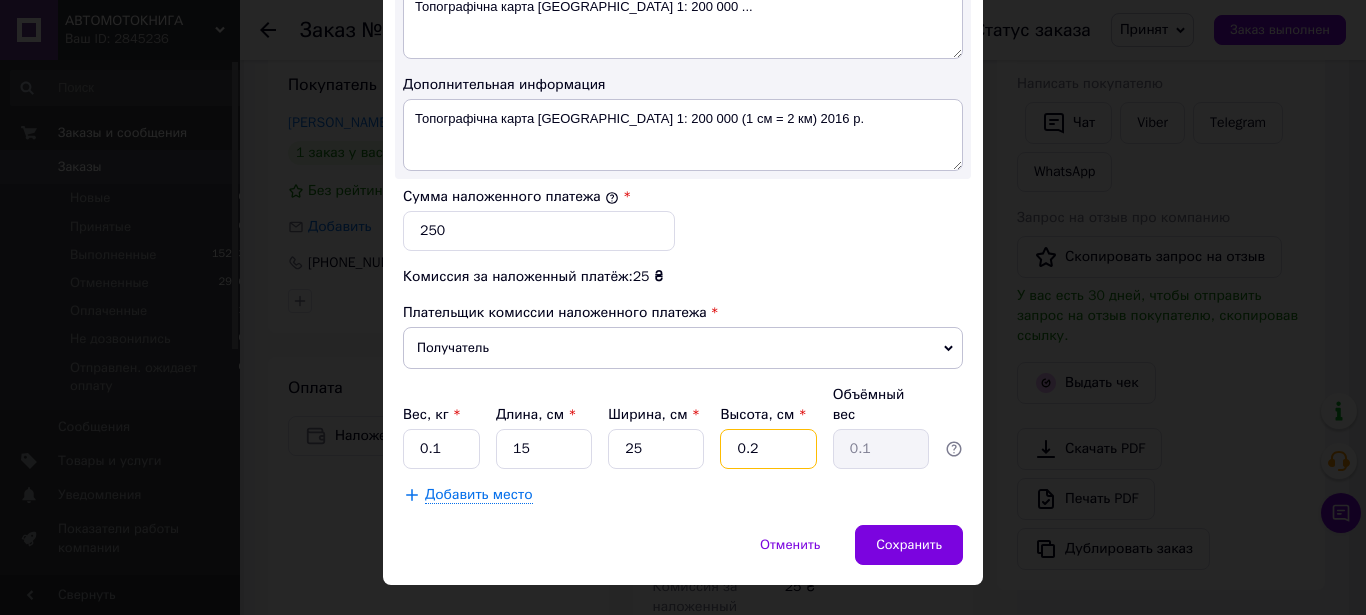 click on "0.2" at bounding box center [768, 449] 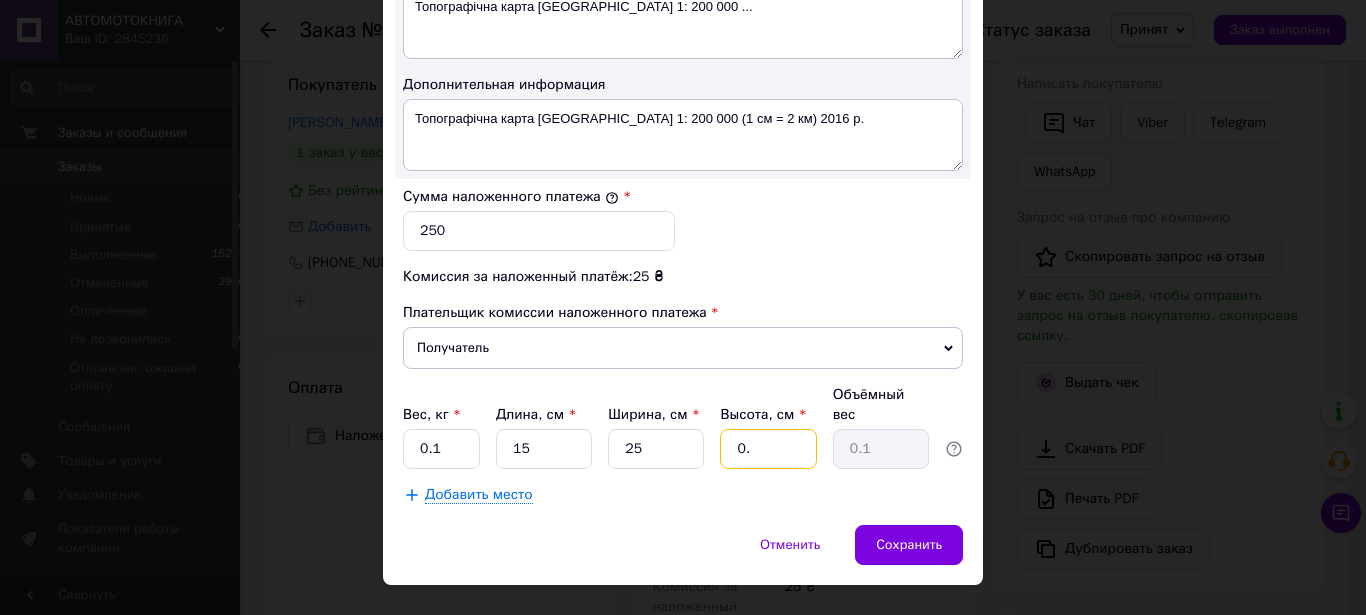 type on "0" 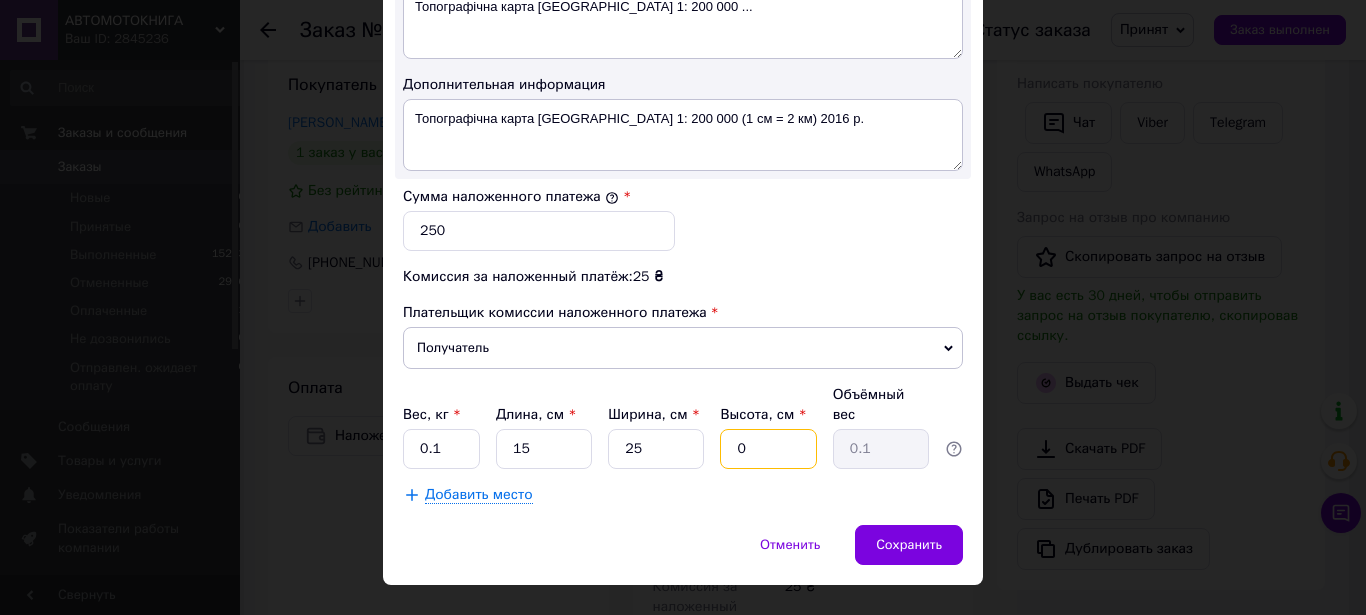 type 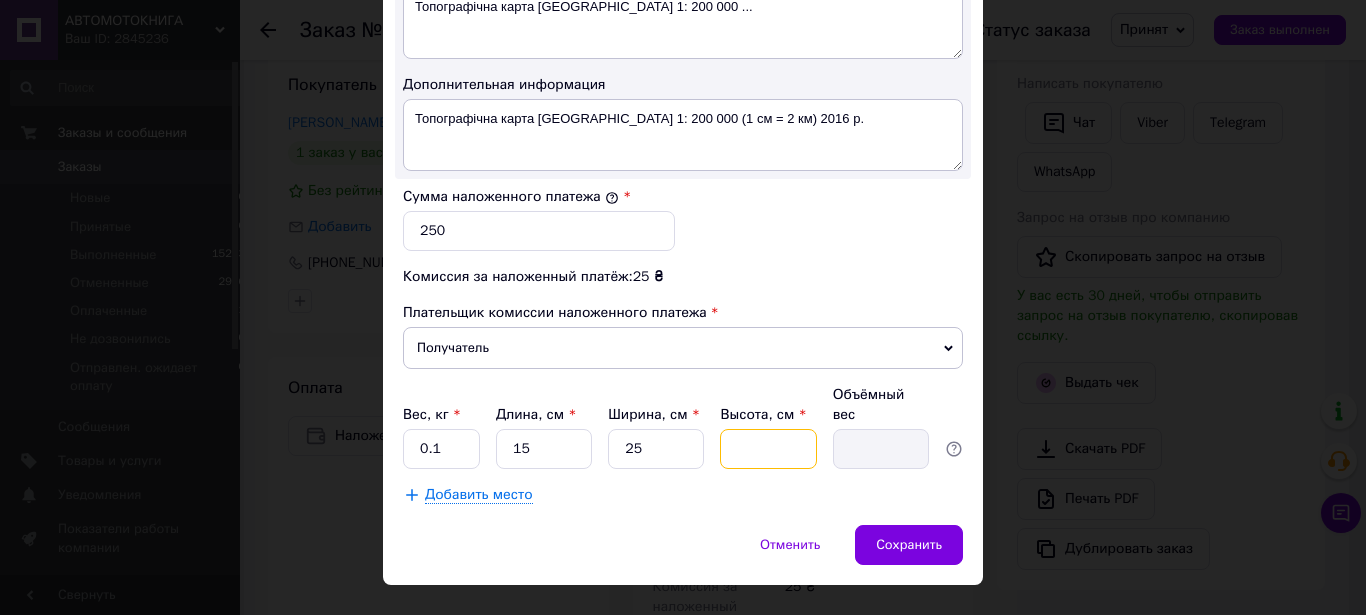 type on "1" 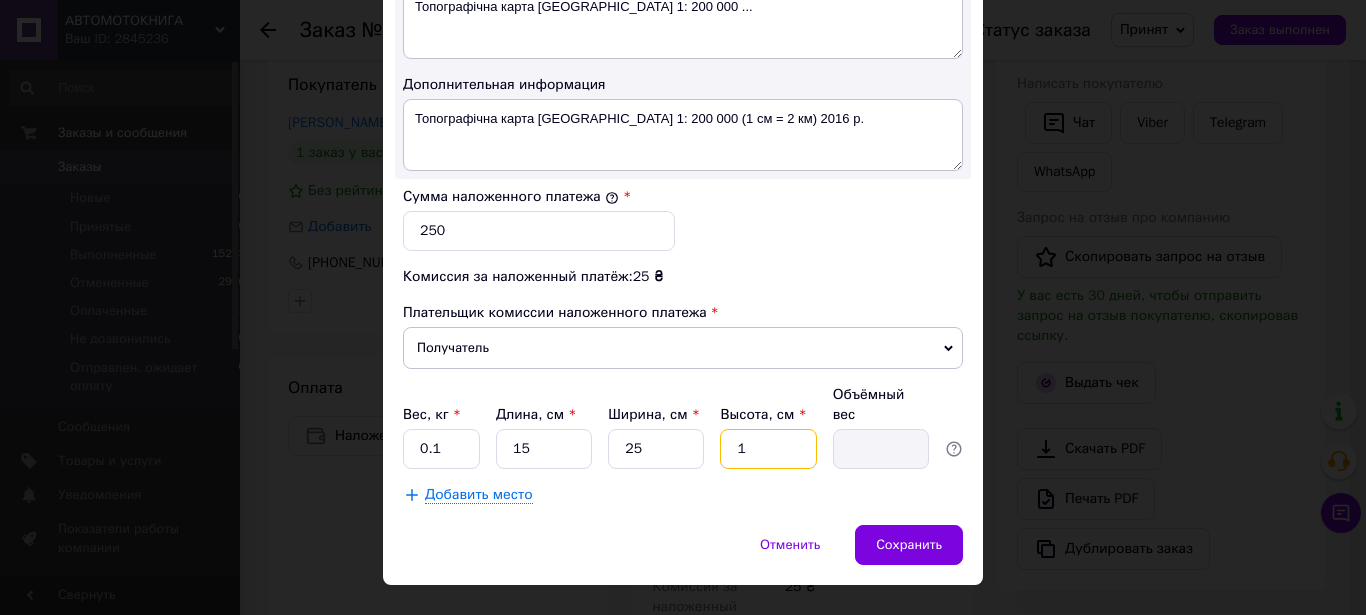 type on "0.1" 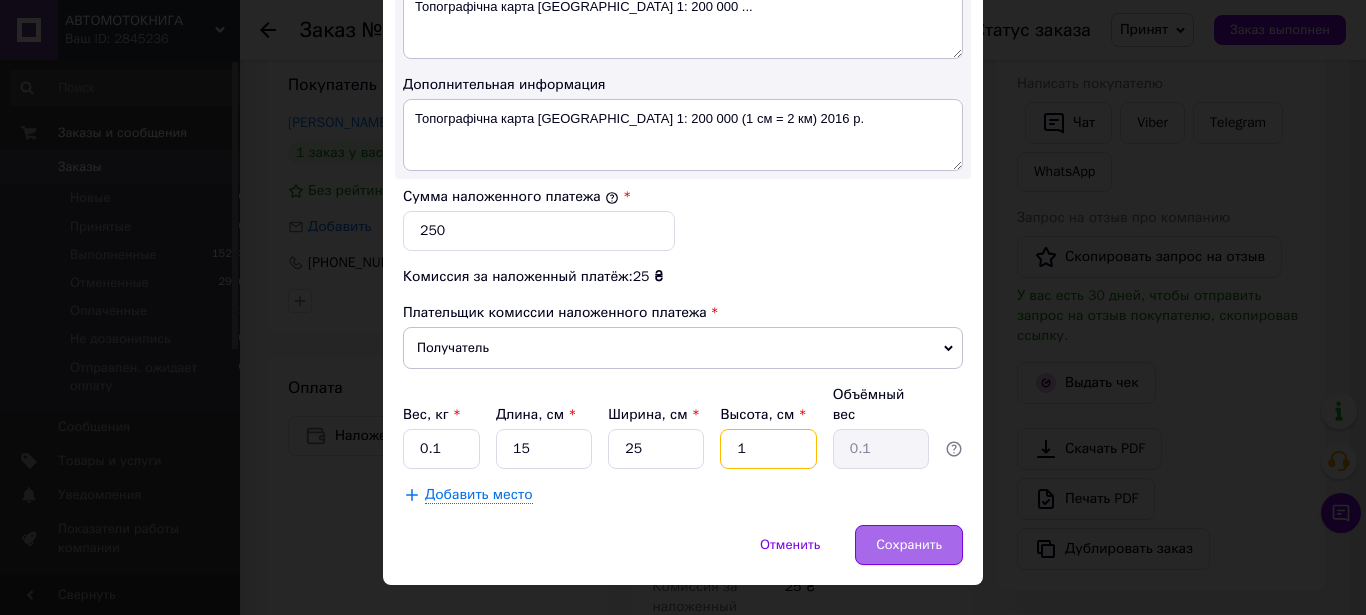 type on "1" 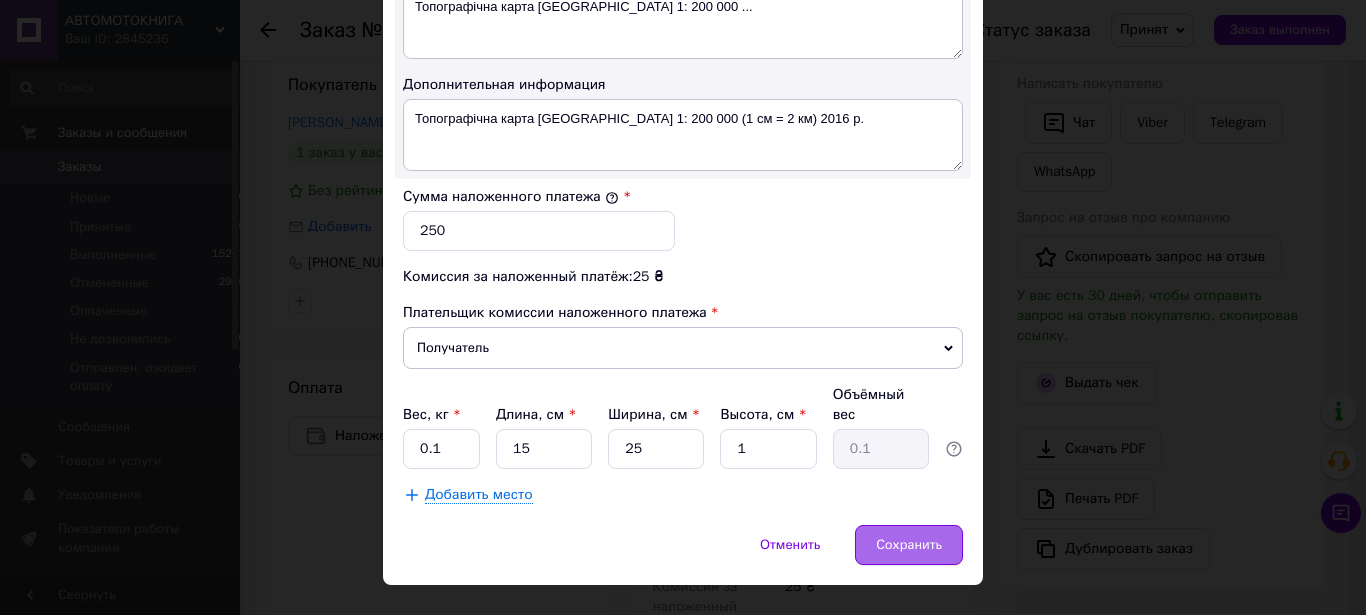 click on "Сохранить" at bounding box center (909, 545) 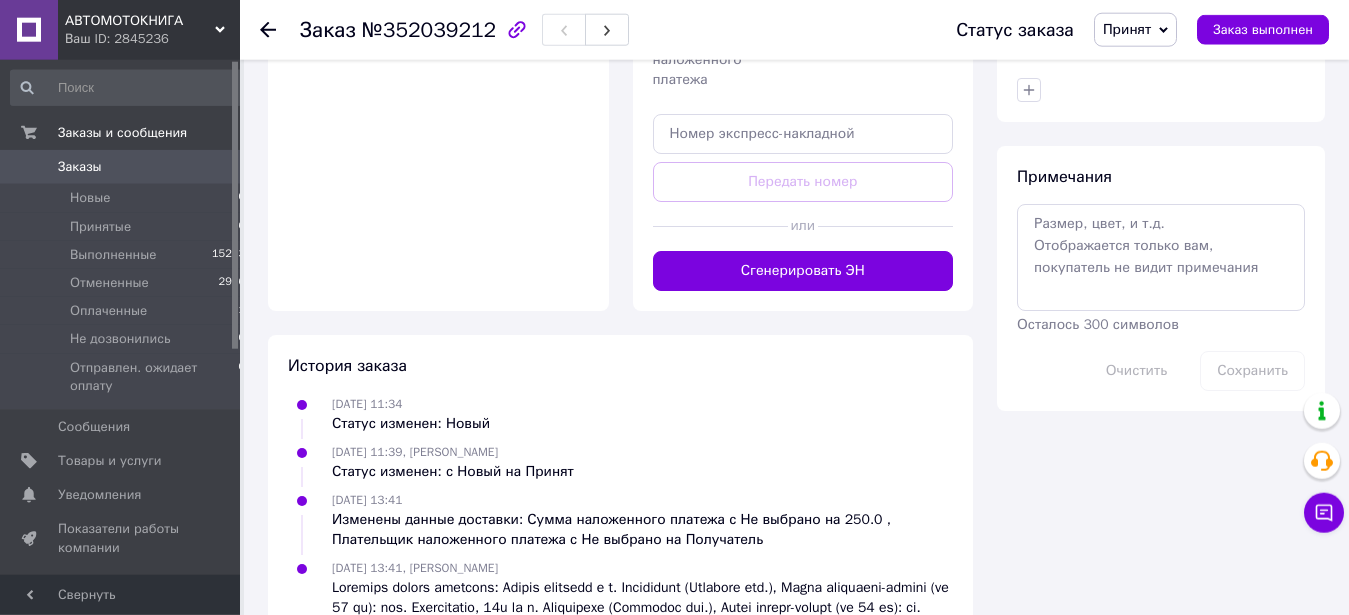 scroll, scrollTop: 1123, scrollLeft: 0, axis: vertical 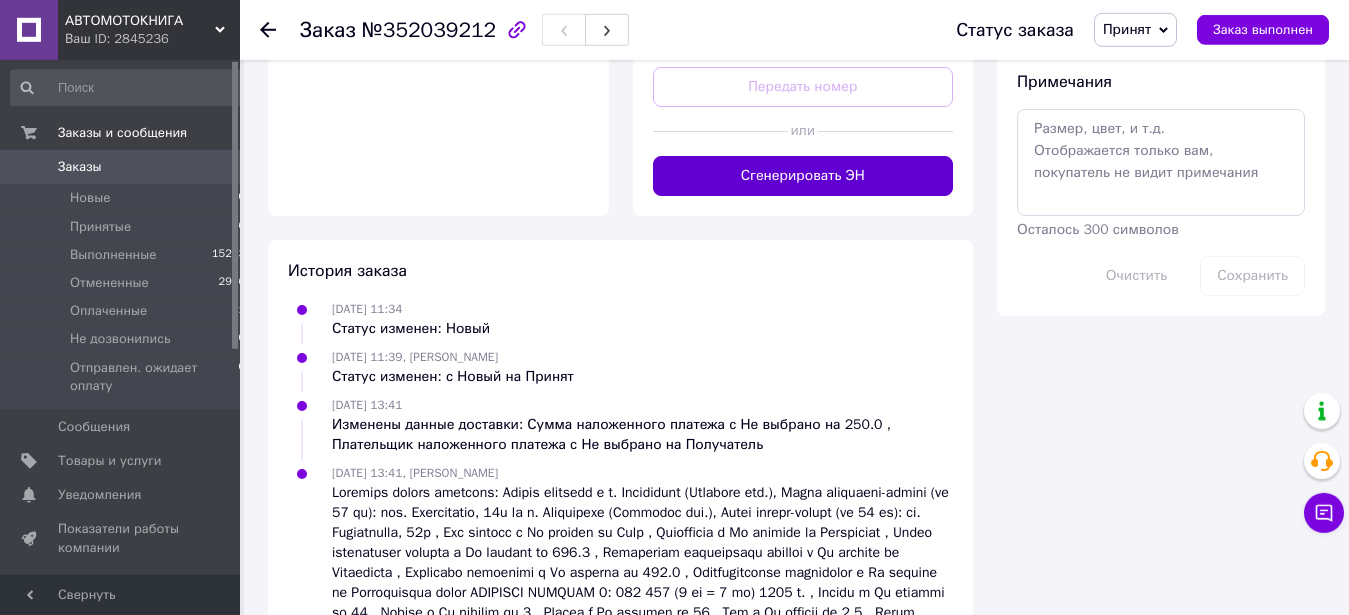 click on "Сгенерировать ЭН" at bounding box center (803, 176) 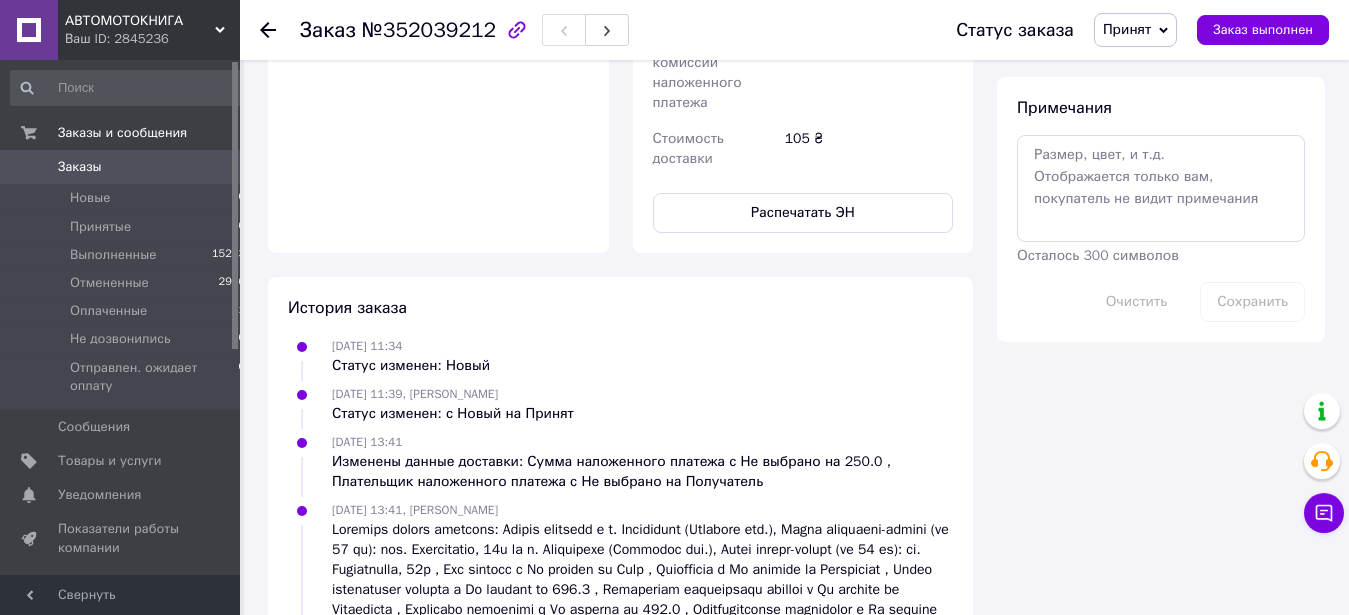 scroll, scrollTop: 1119, scrollLeft: 0, axis: vertical 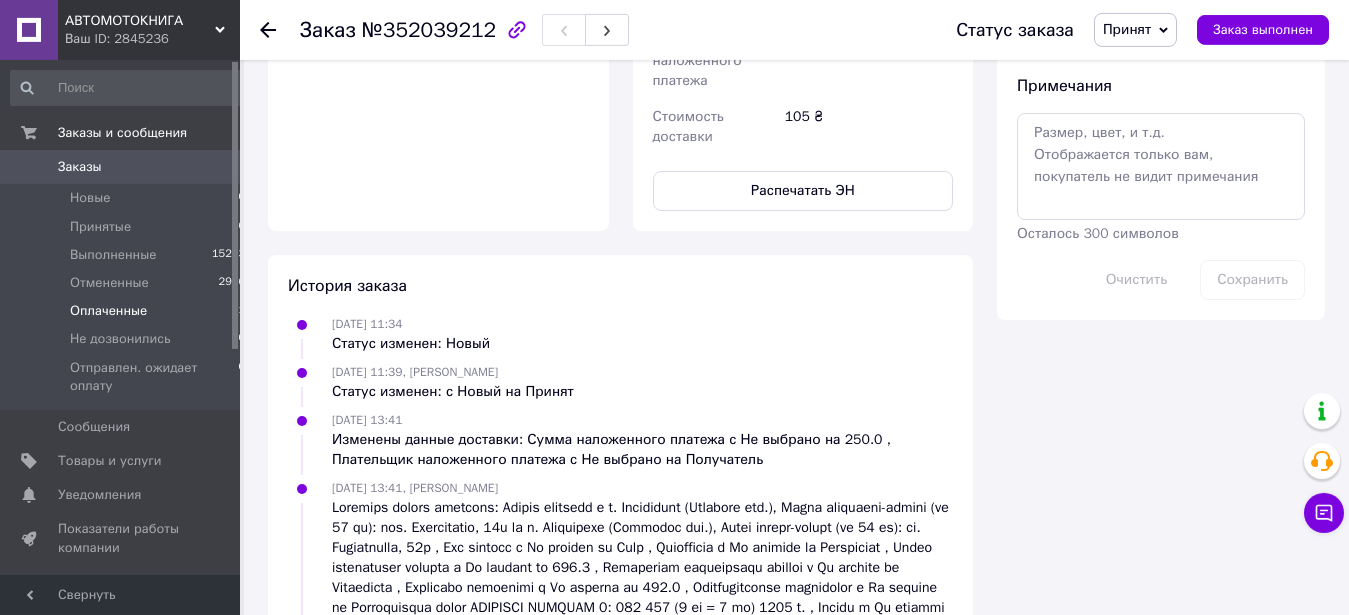 click on "Оплаченные" at bounding box center [108, 311] 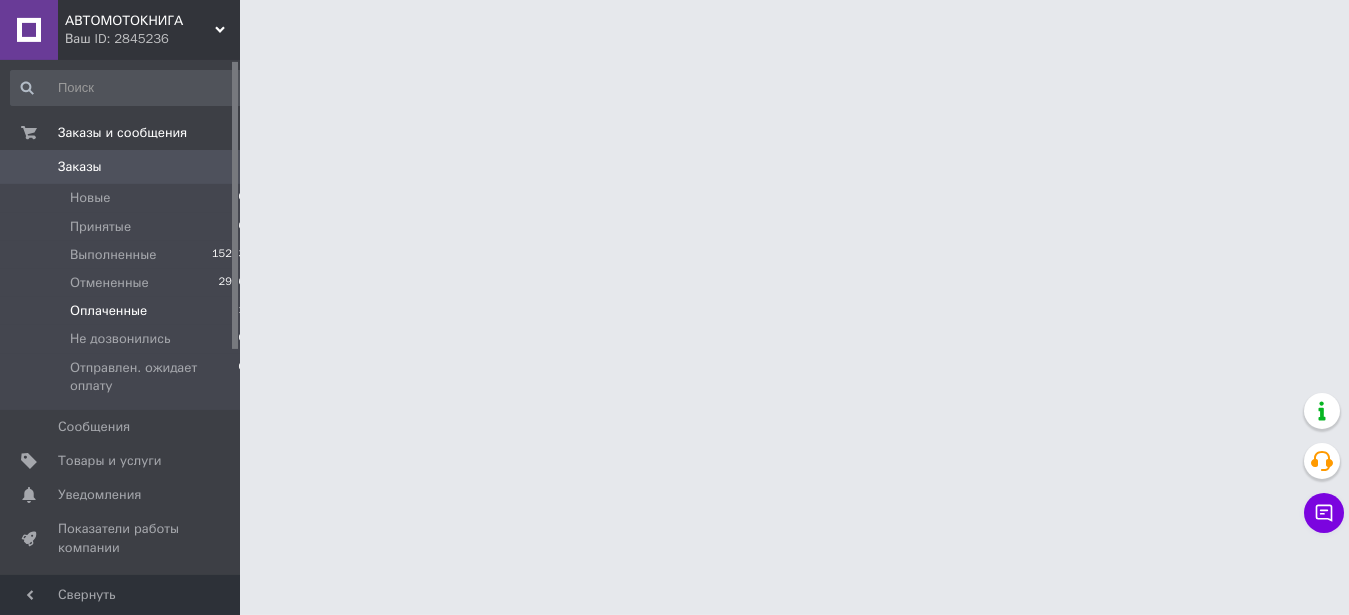 scroll, scrollTop: 0, scrollLeft: 0, axis: both 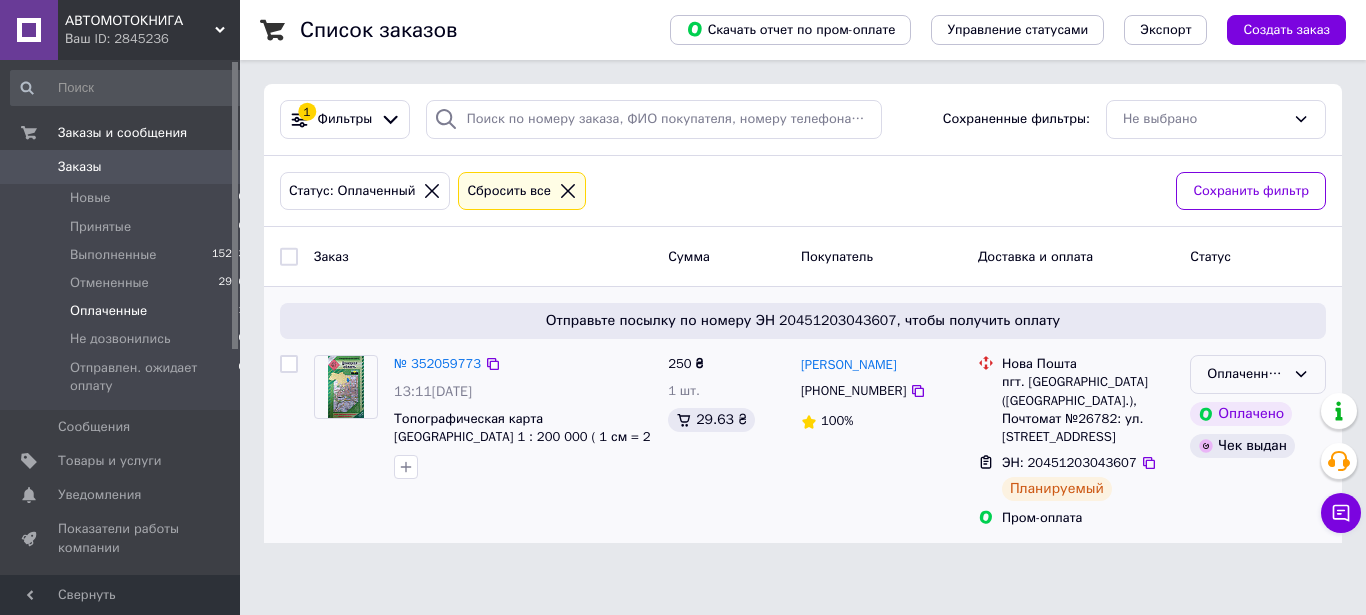 click on "Оплаченный" at bounding box center (1246, 374) 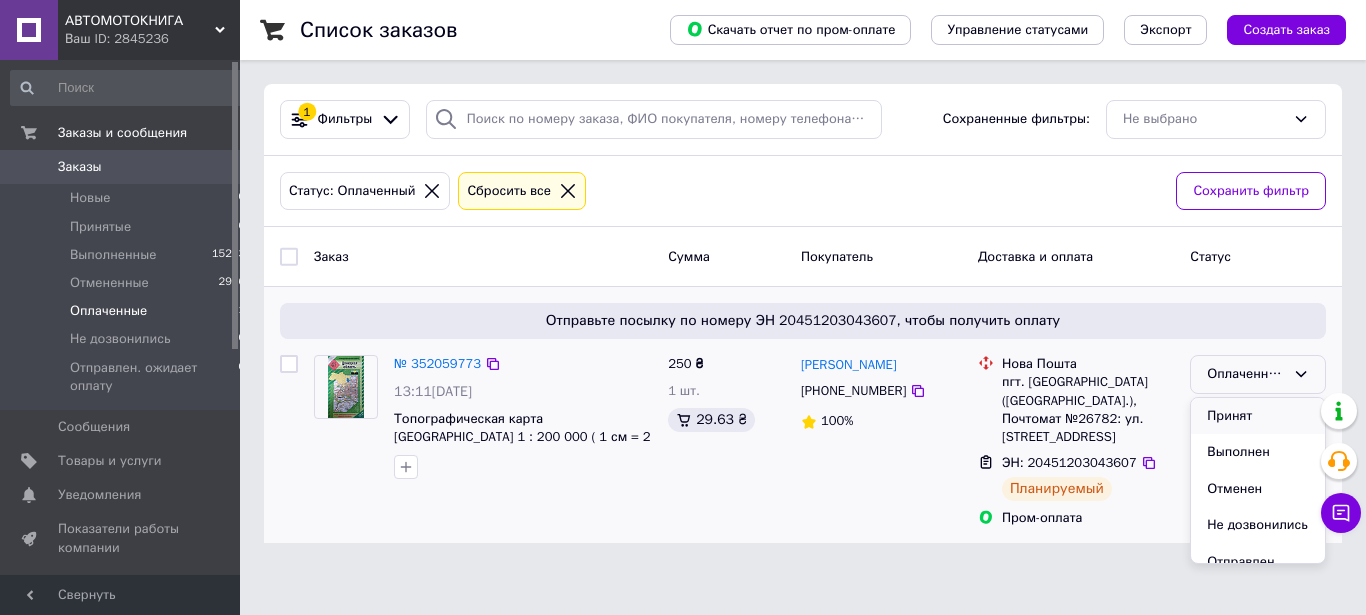 click on "Принят" at bounding box center [1258, 416] 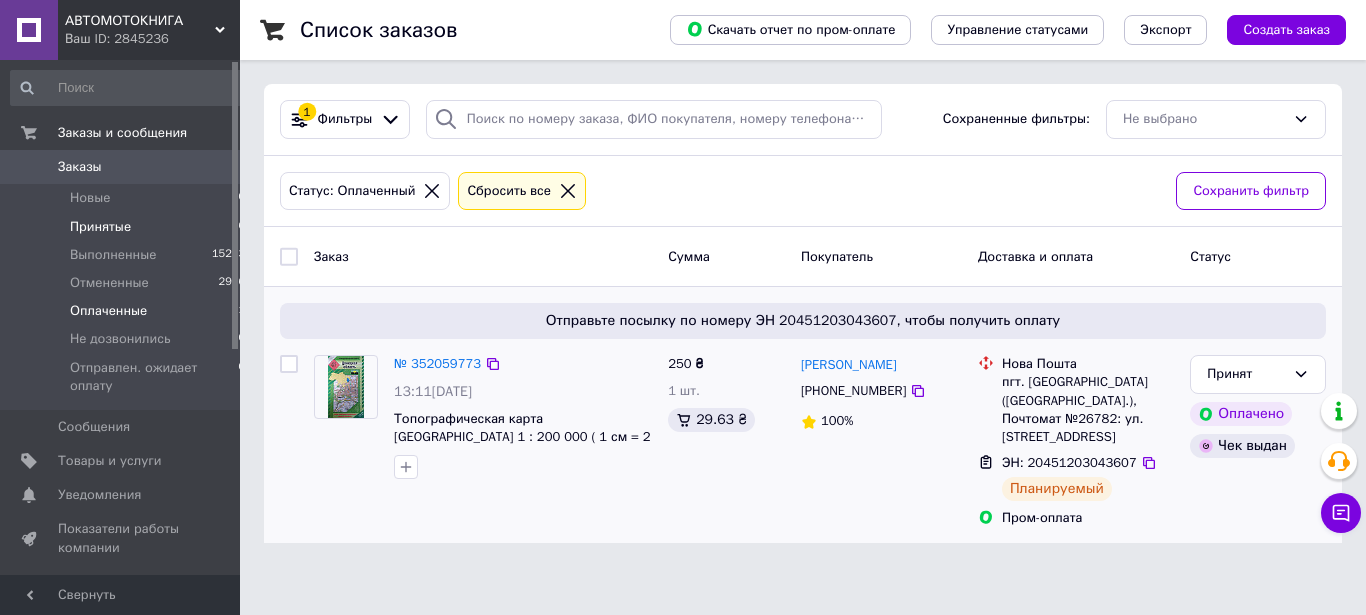 click on "Принятые" at bounding box center (100, 227) 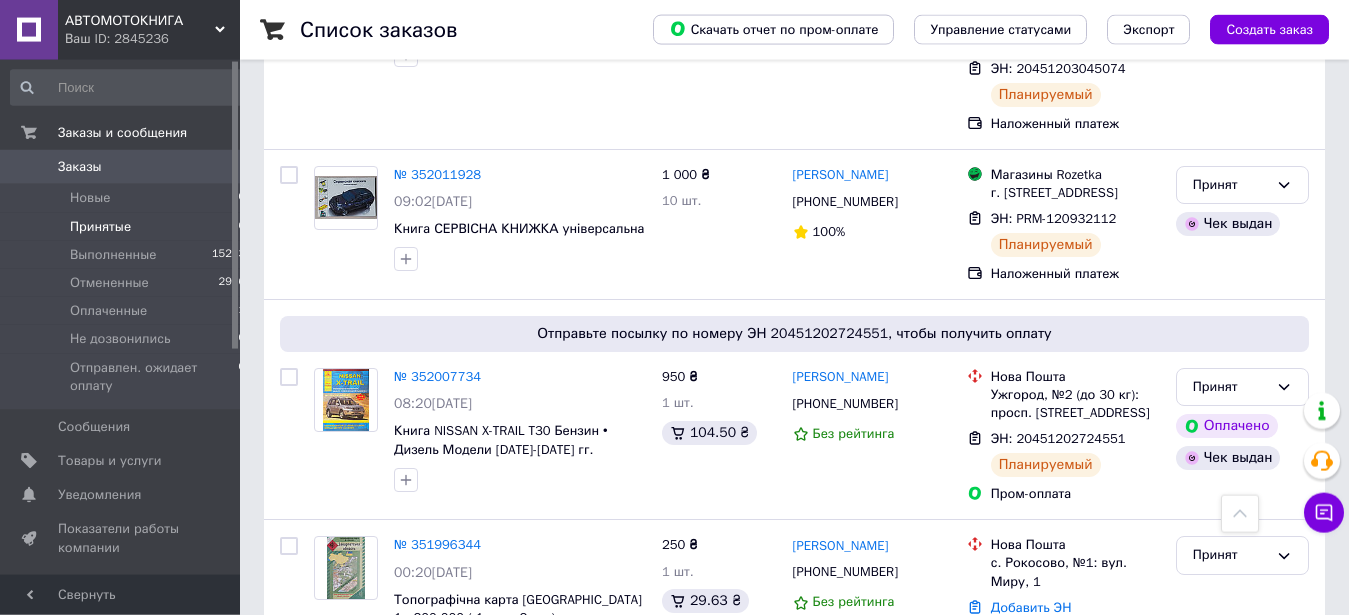 scroll, scrollTop: 636, scrollLeft: 0, axis: vertical 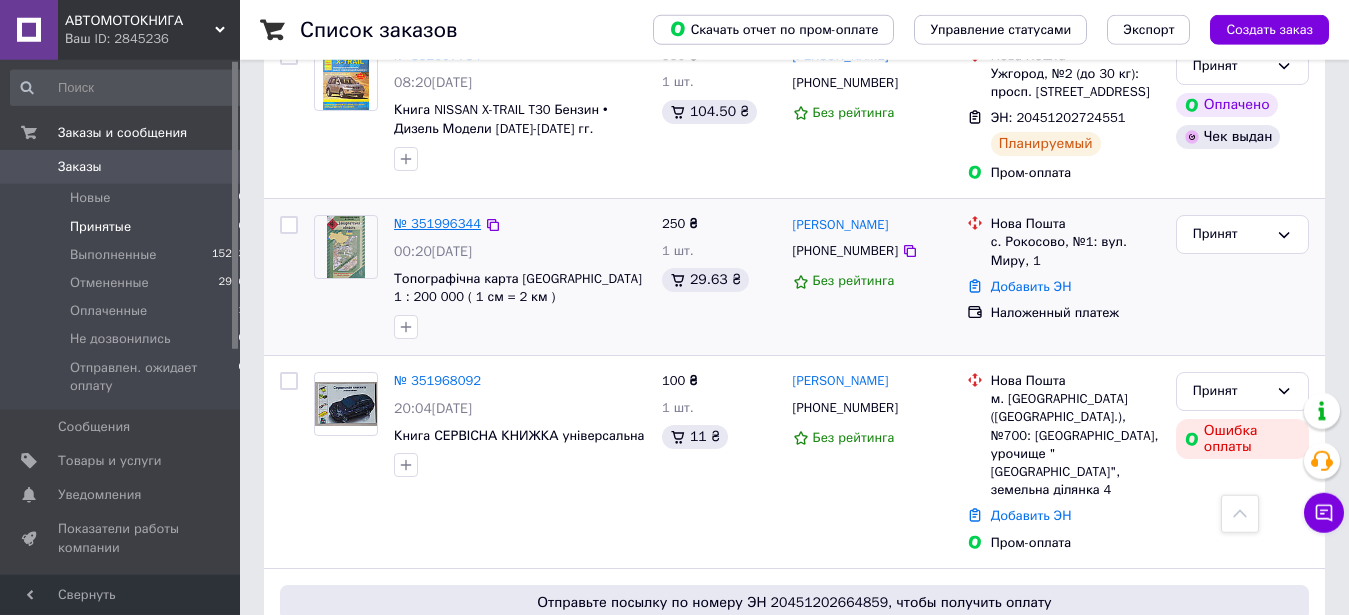 click on "№ 351996344" at bounding box center [437, 223] 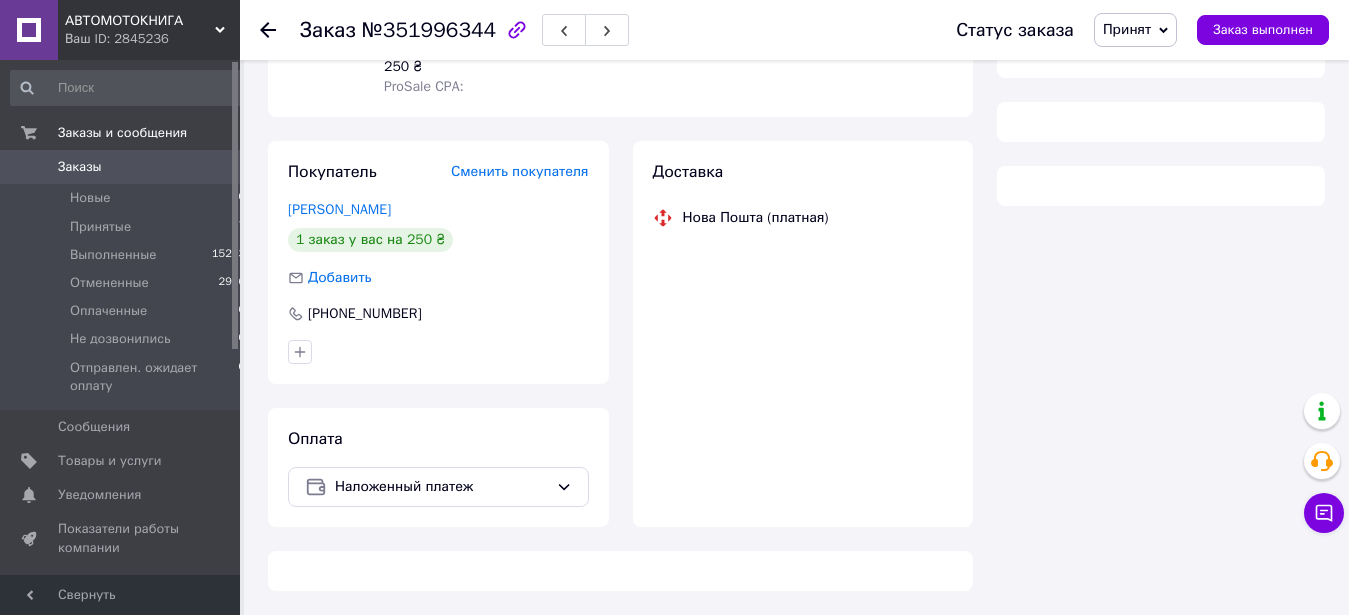 scroll, scrollTop: 258, scrollLeft: 0, axis: vertical 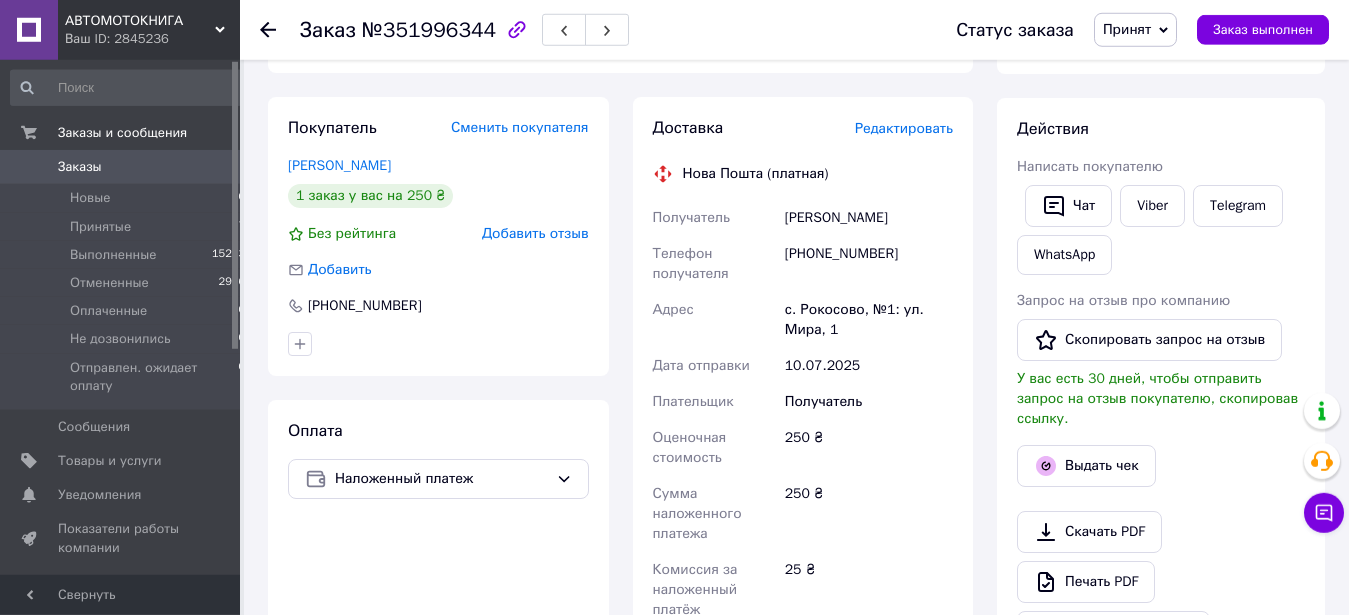 click on "Редактировать" at bounding box center (904, 128) 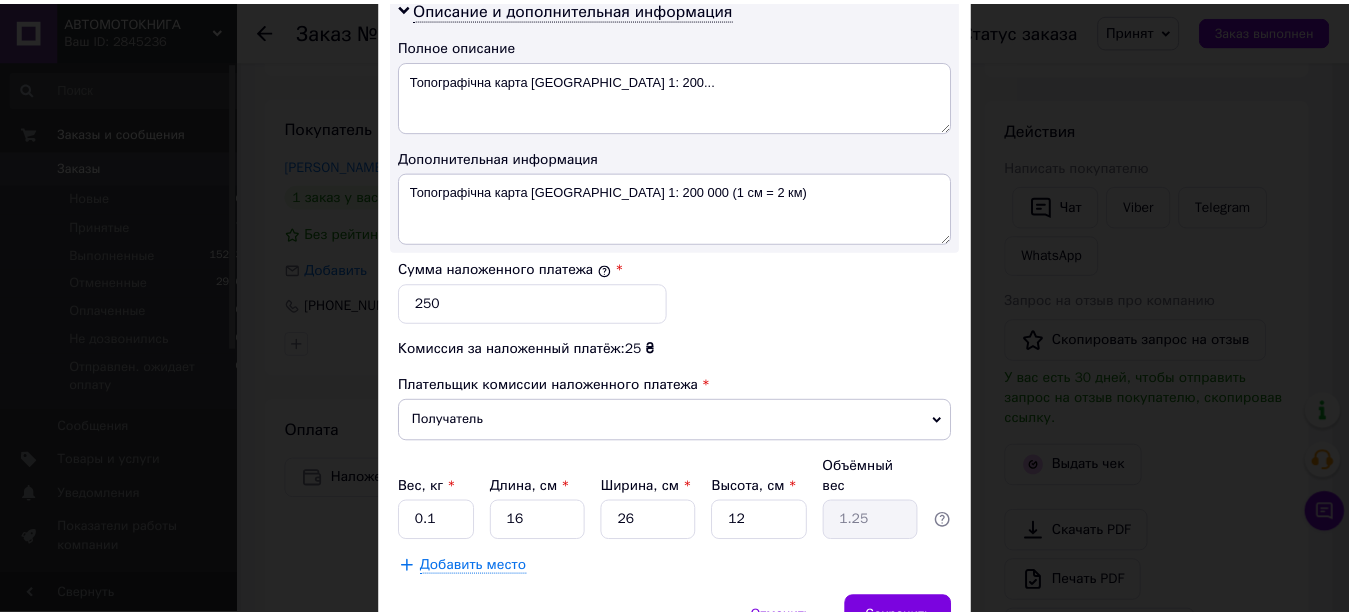 scroll, scrollTop: 1068, scrollLeft: 0, axis: vertical 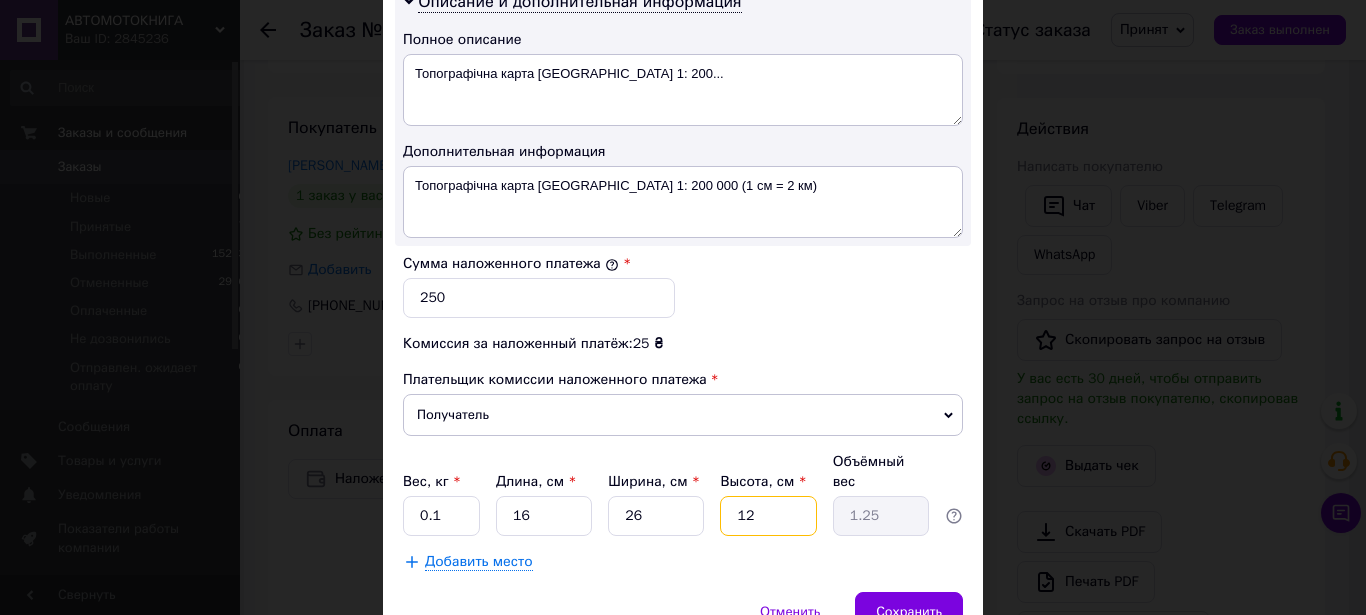 click on "12" at bounding box center (768, 516) 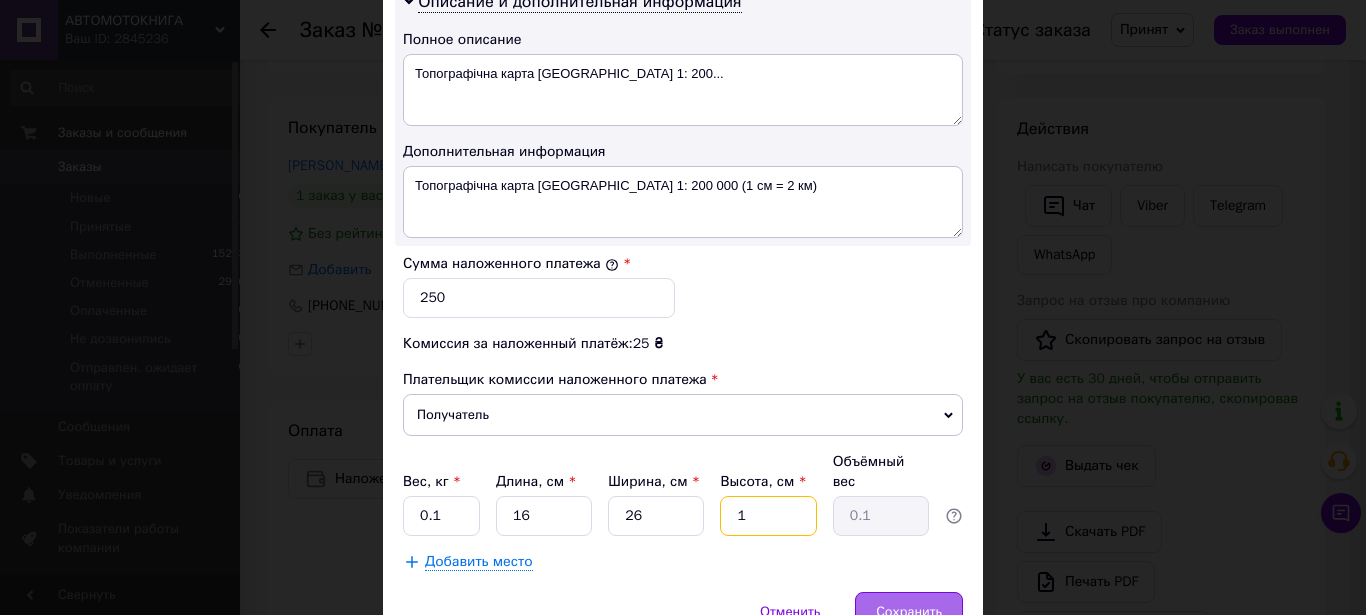 type on "1" 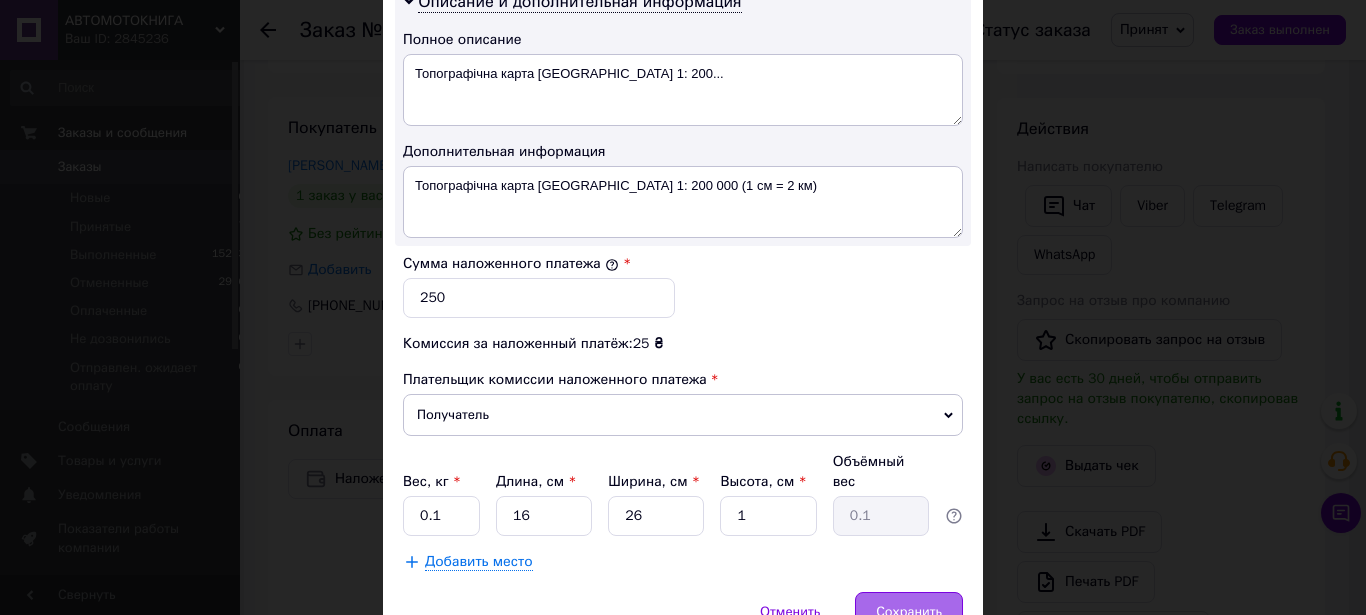 click on "Сохранить" at bounding box center (909, 612) 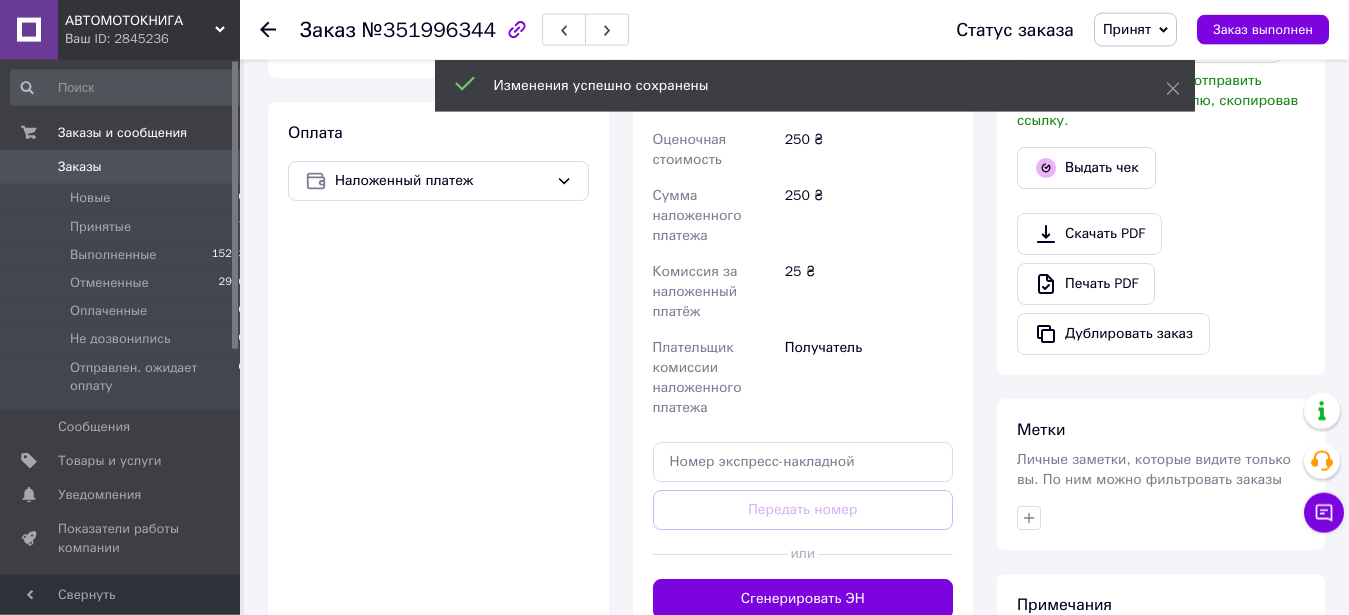 scroll, scrollTop: 669, scrollLeft: 0, axis: vertical 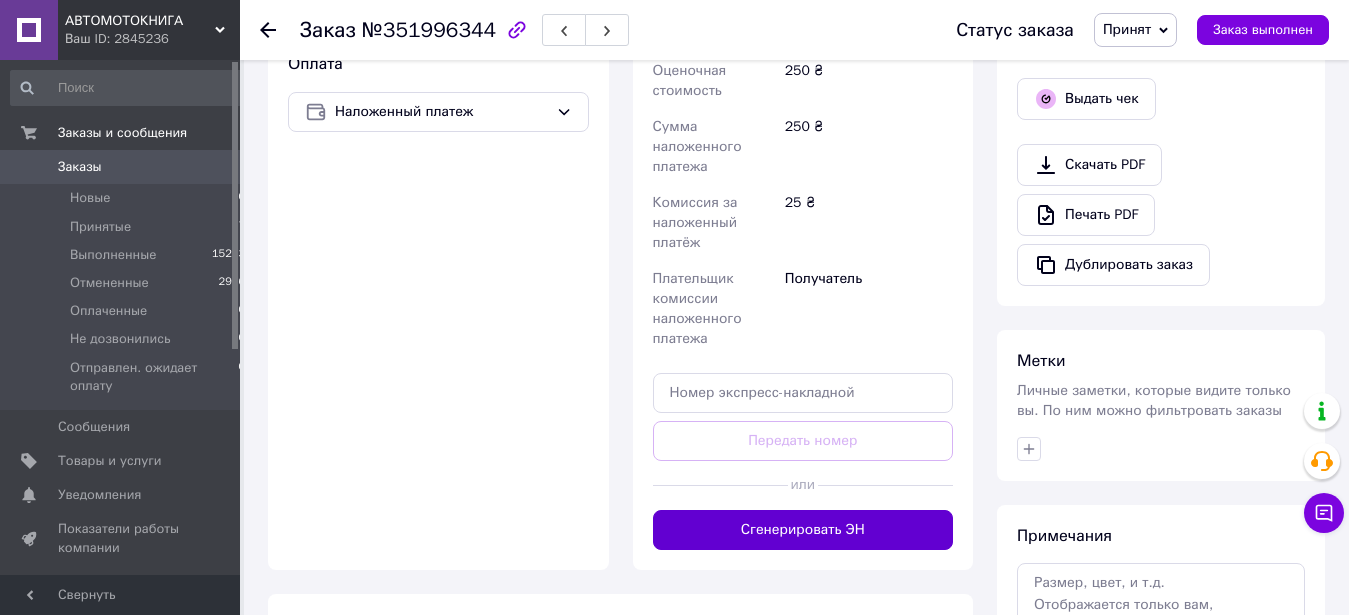 click on "Сгенерировать ЭН" at bounding box center (803, 530) 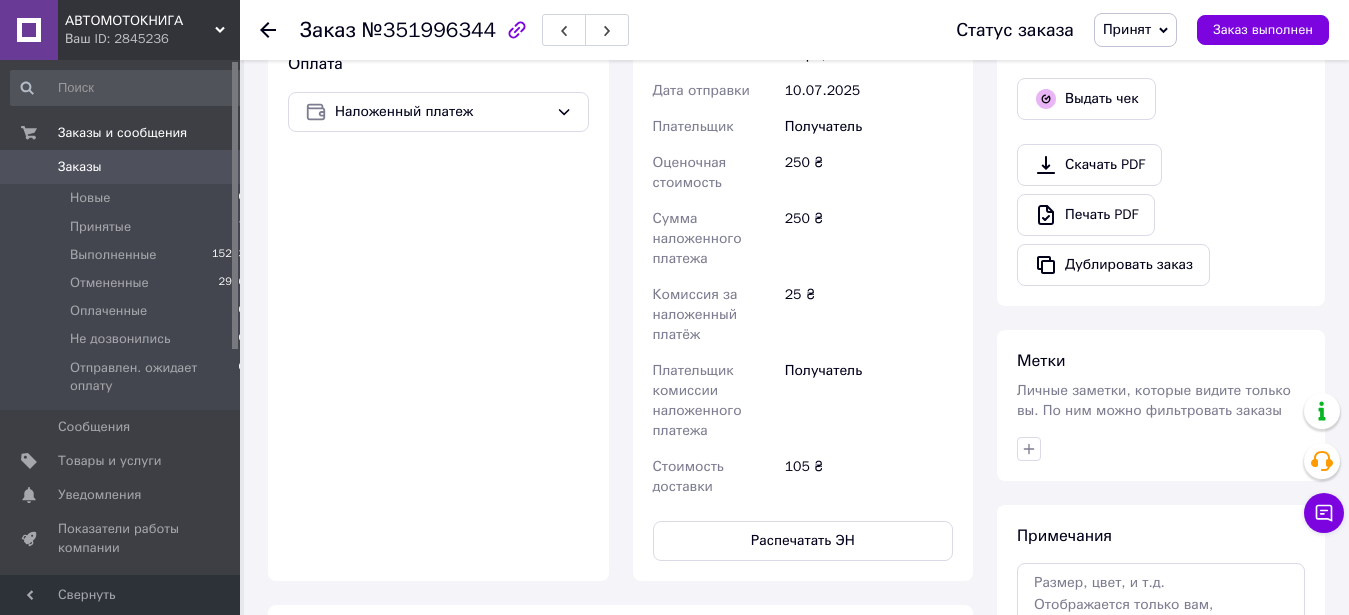 click 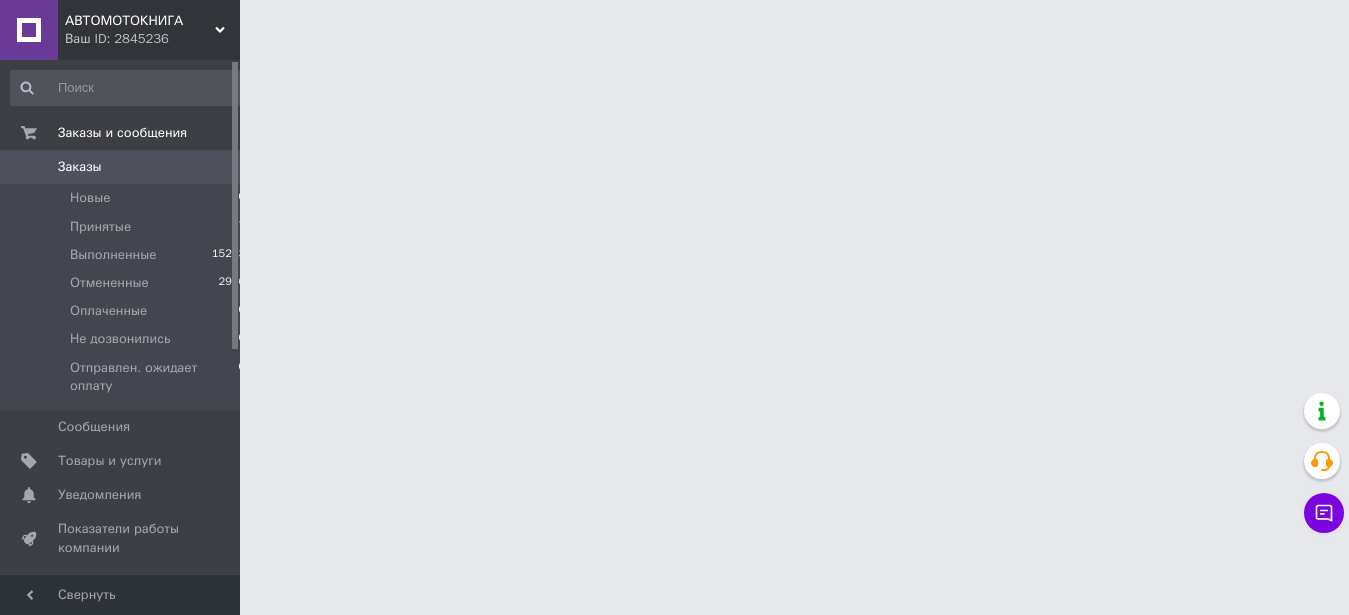 scroll, scrollTop: 0, scrollLeft: 0, axis: both 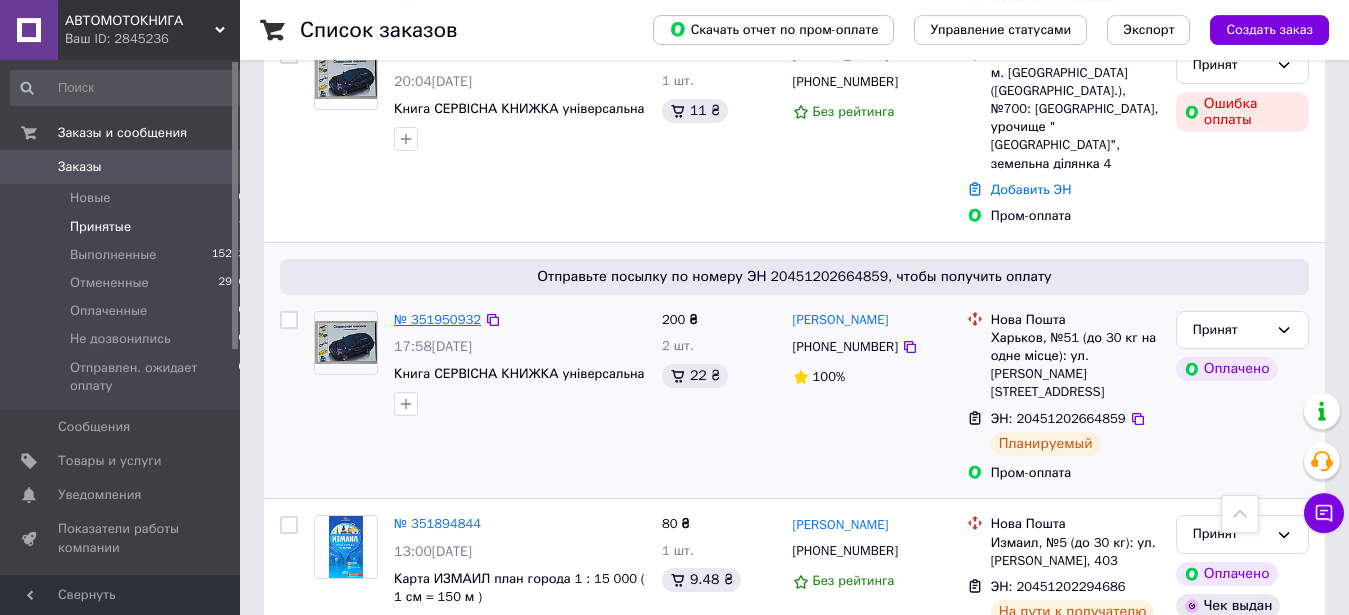 click on "№ 351950932" at bounding box center [437, 319] 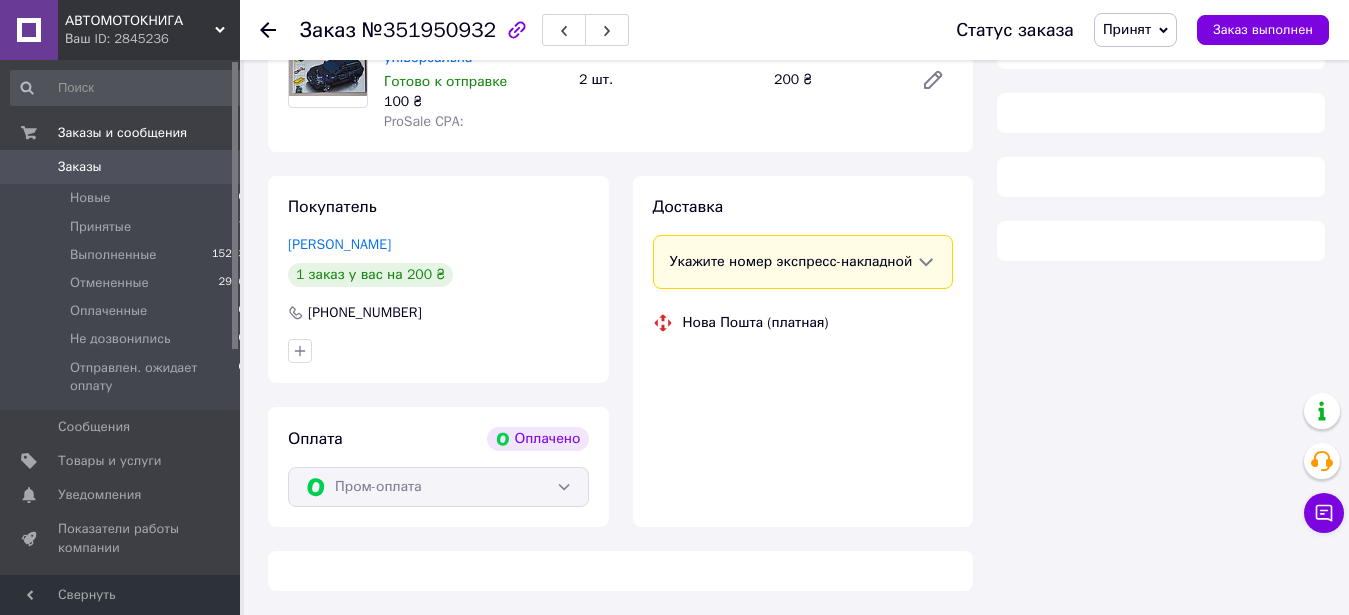 scroll, scrollTop: 266, scrollLeft: 0, axis: vertical 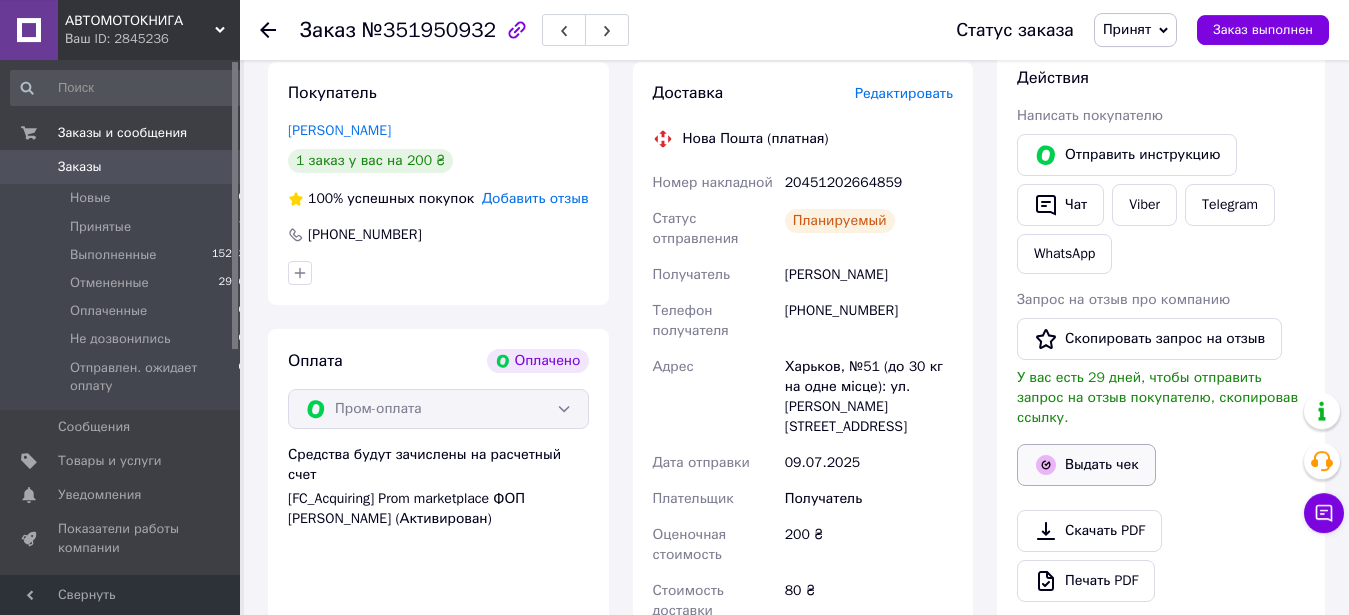 click on "Выдать чек" at bounding box center [1086, 465] 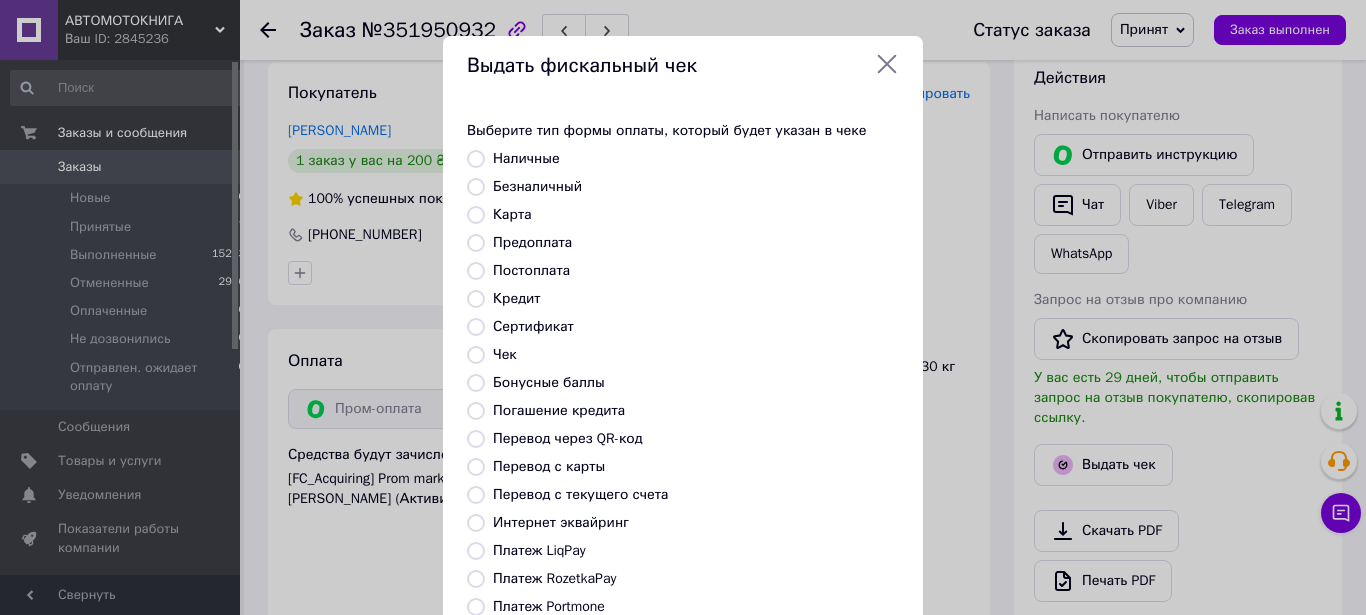 click on "Платеж RozetkaPay" at bounding box center (476, 579) 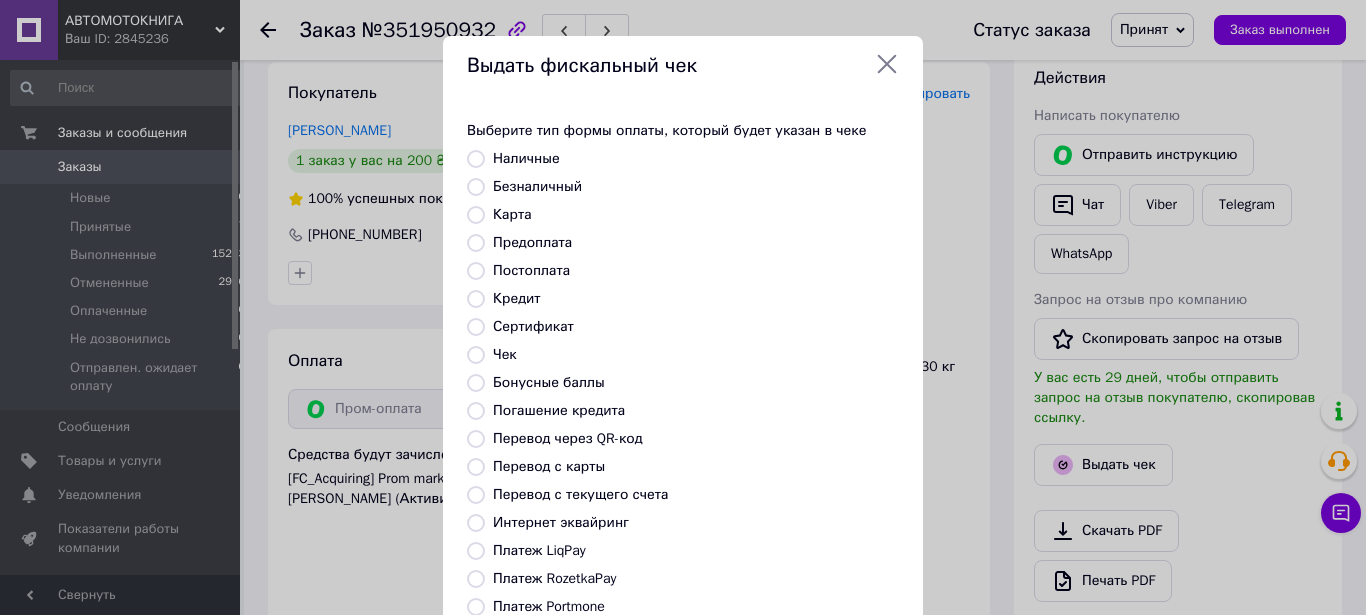 radio on "true" 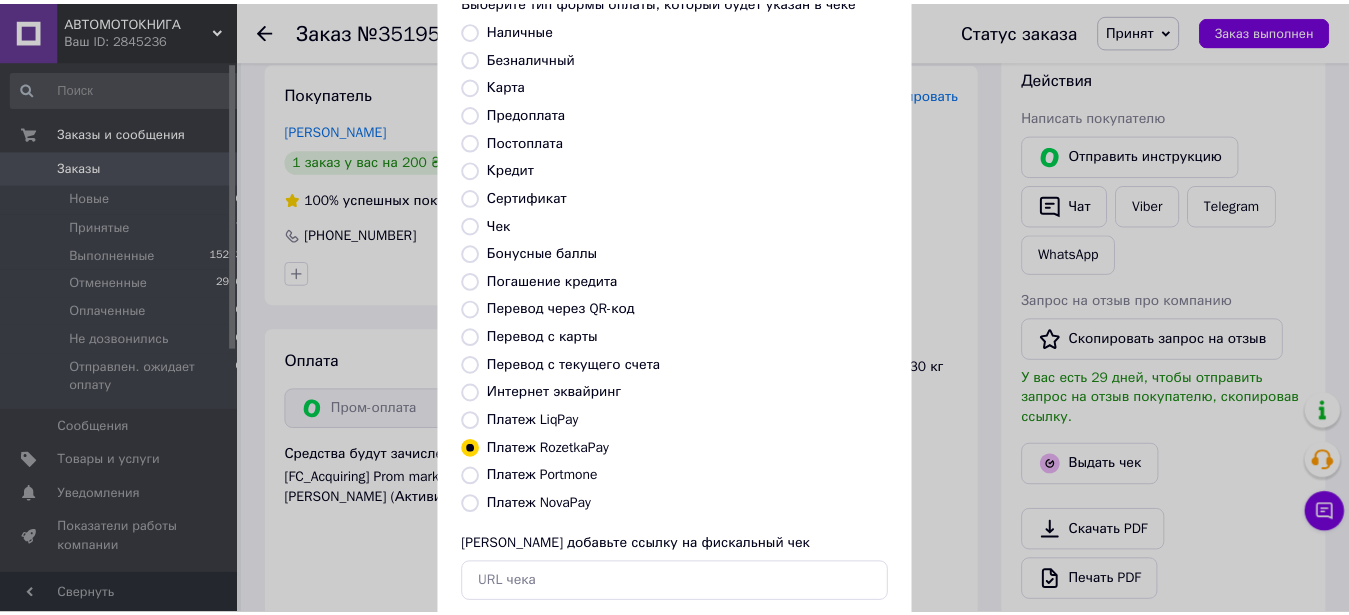 scroll, scrollTop: 244, scrollLeft: 0, axis: vertical 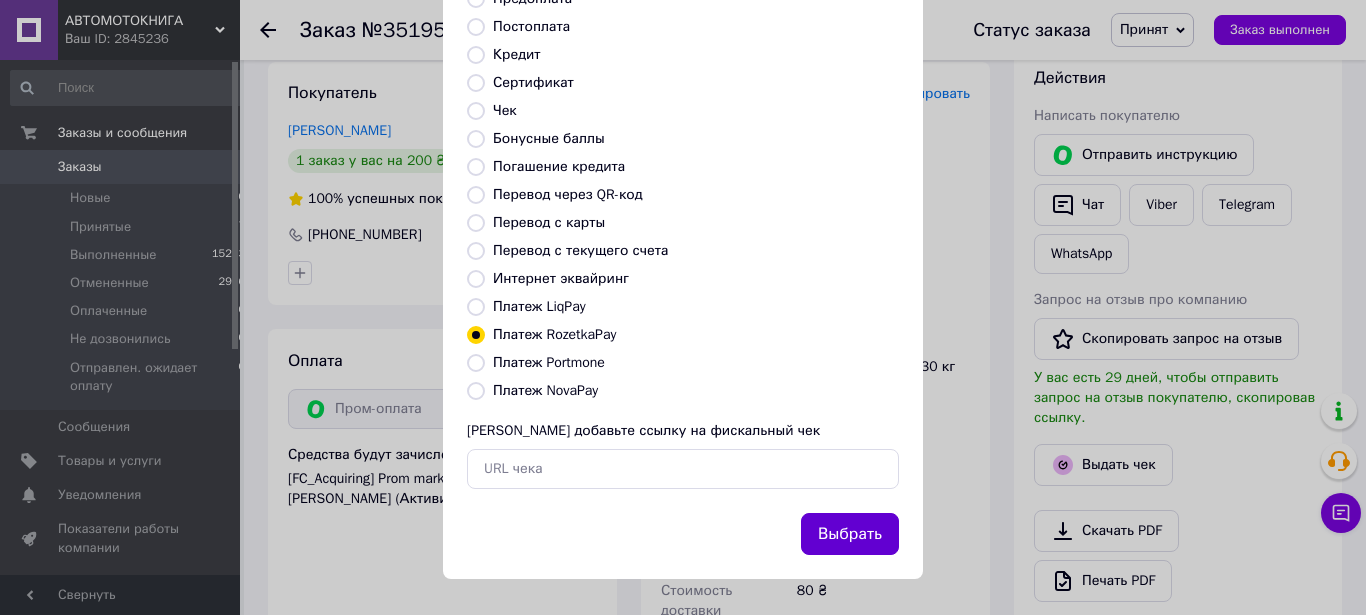 click on "Выбрать" at bounding box center (850, 534) 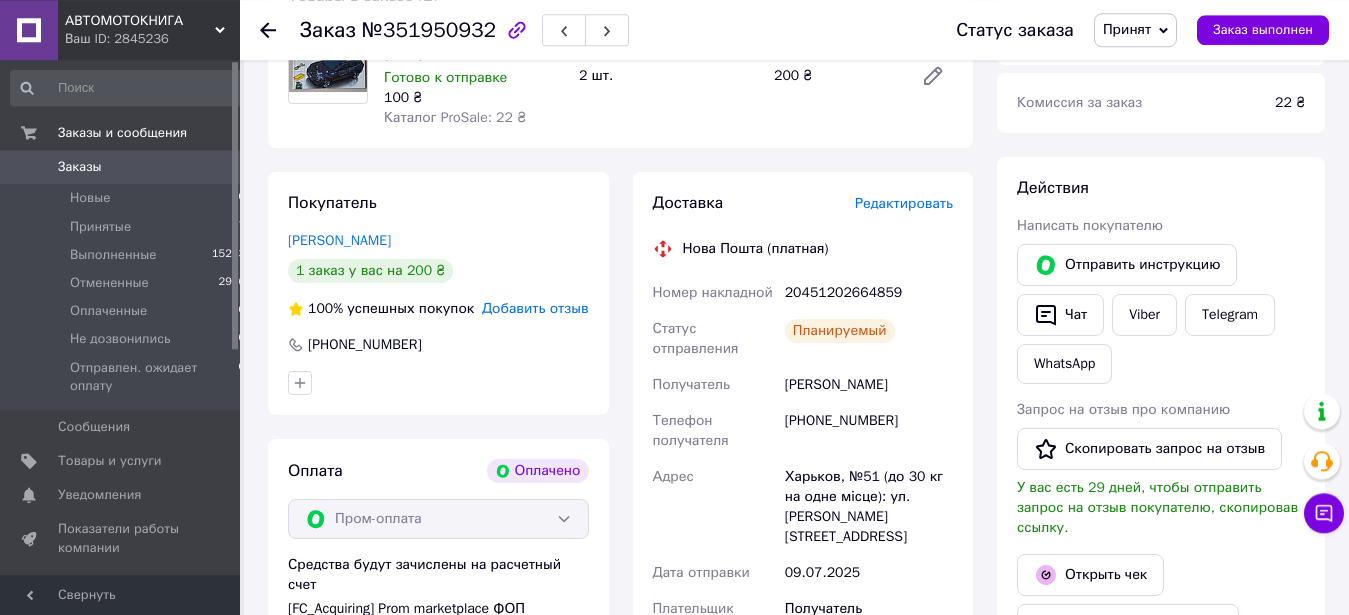 scroll, scrollTop: 320, scrollLeft: 0, axis: vertical 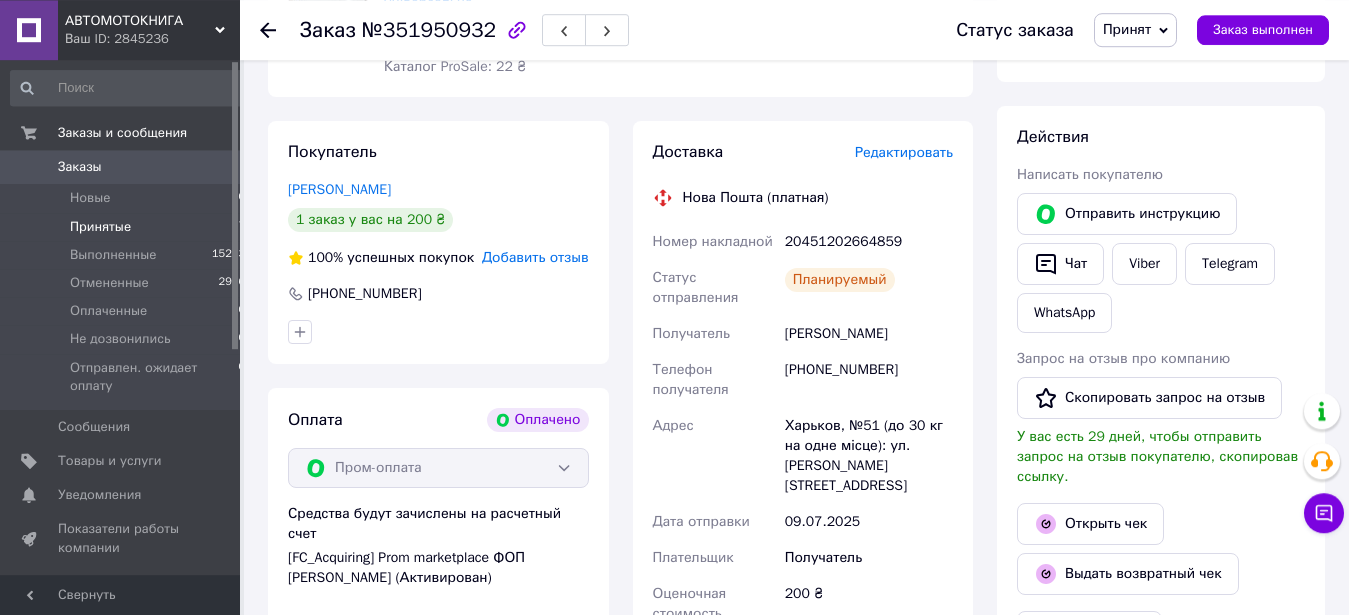 click on "Принятые" at bounding box center (100, 227) 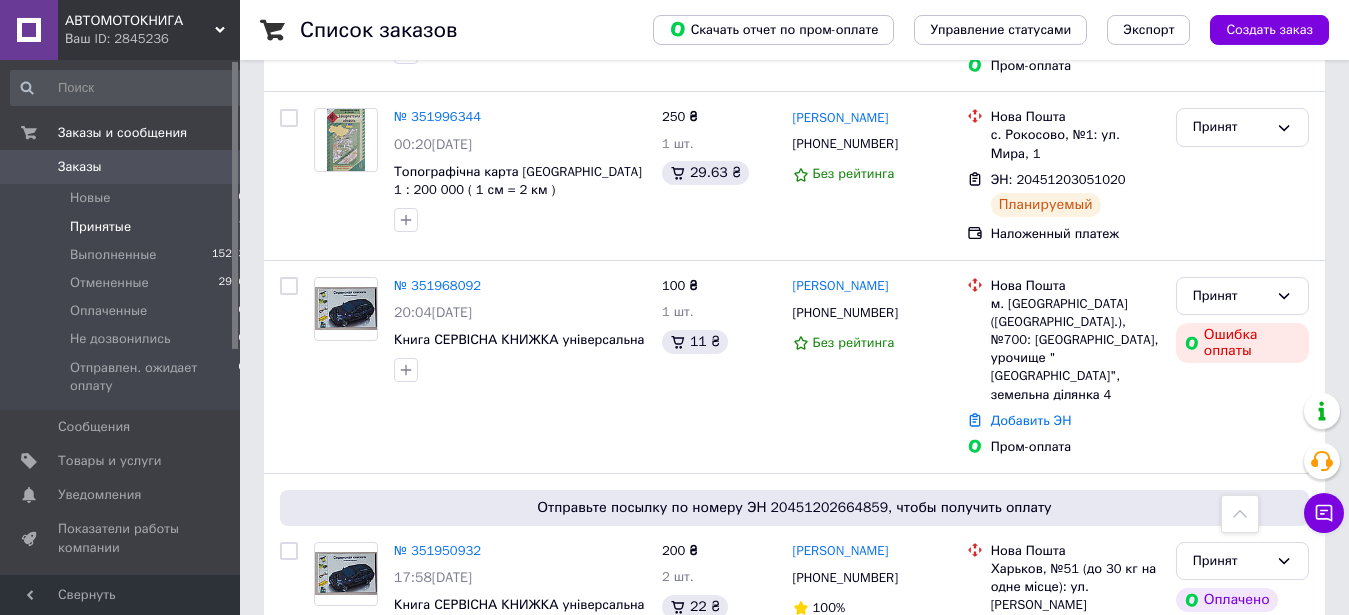 scroll, scrollTop: 1021, scrollLeft: 0, axis: vertical 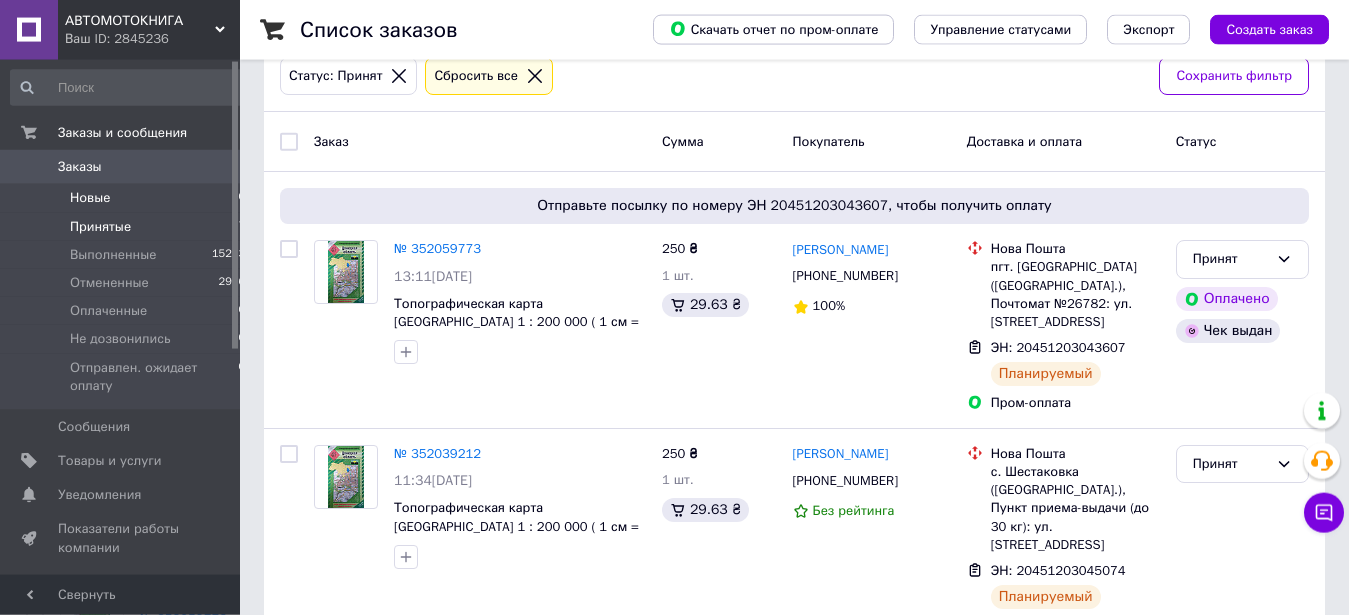 click on "Новые" at bounding box center [90, 198] 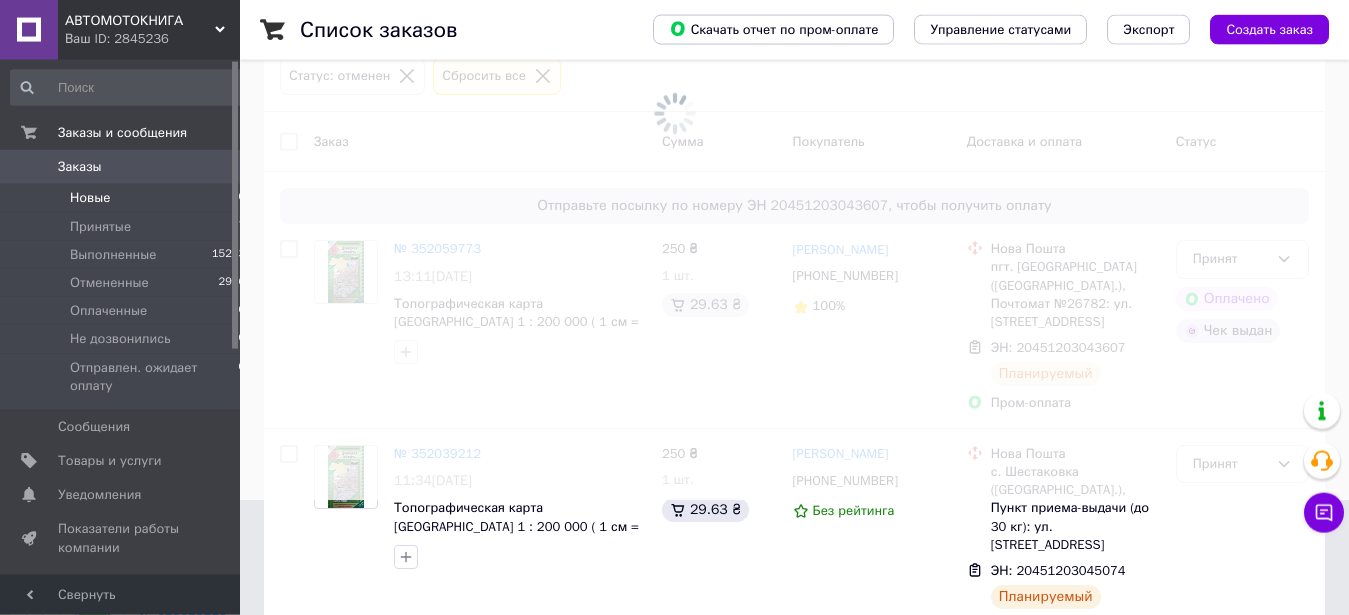 scroll, scrollTop: 0, scrollLeft: 0, axis: both 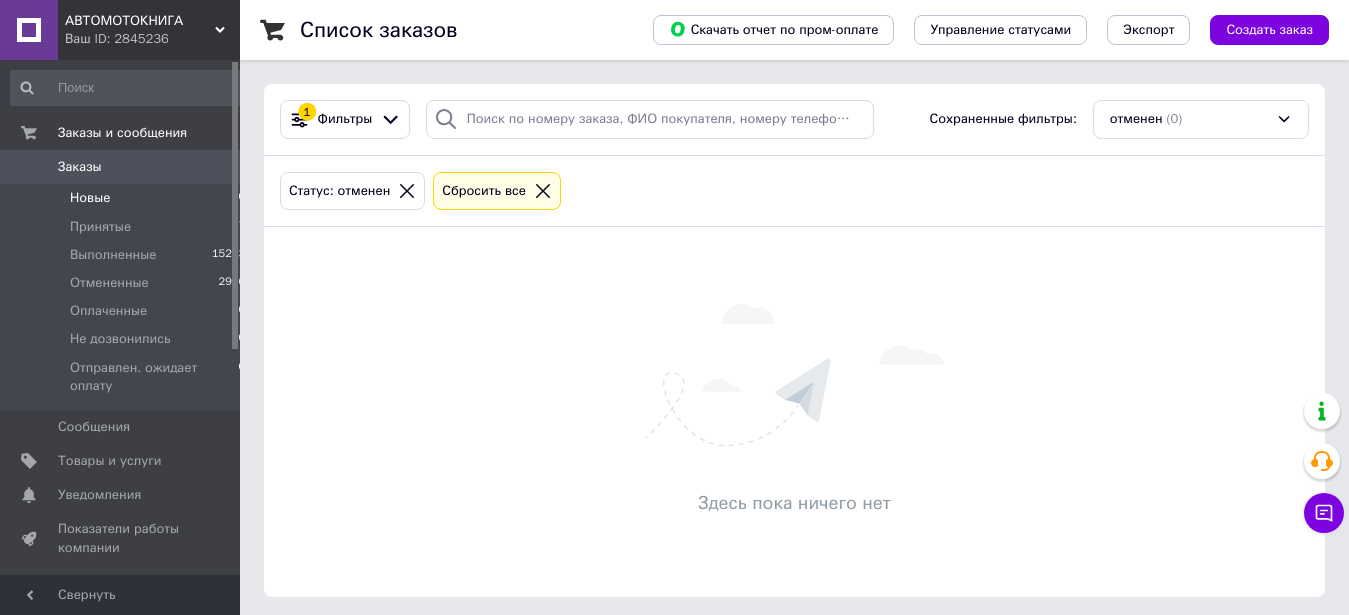 click on "Заказы" at bounding box center [80, 167] 